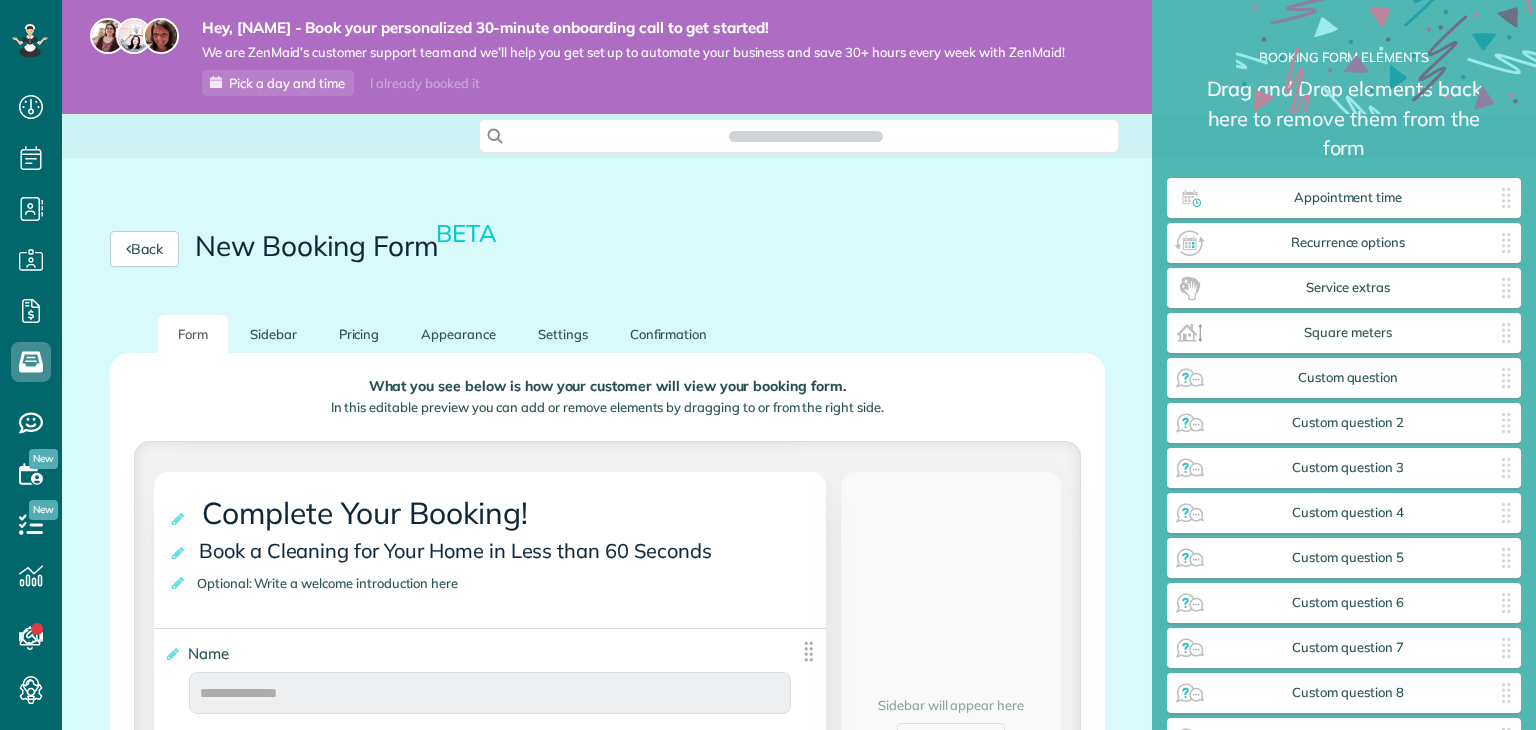 scroll, scrollTop: 0, scrollLeft: 0, axis: both 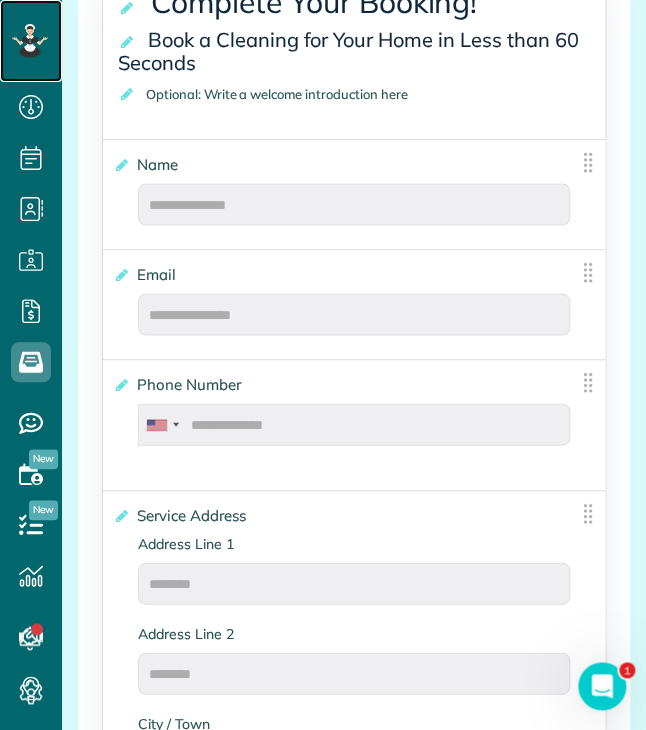 click at bounding box center [30, 41] 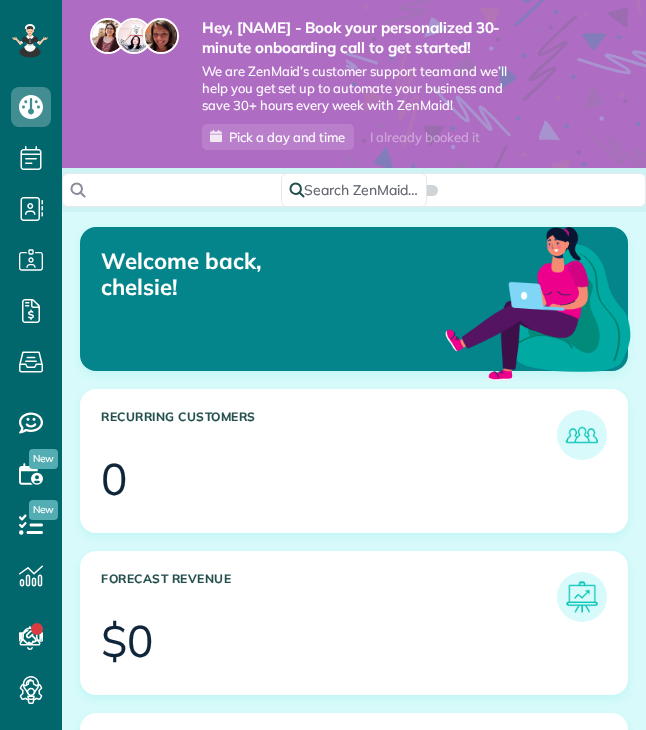 scroll, scrollTop: 0, scrollLeft: 0, axis: both 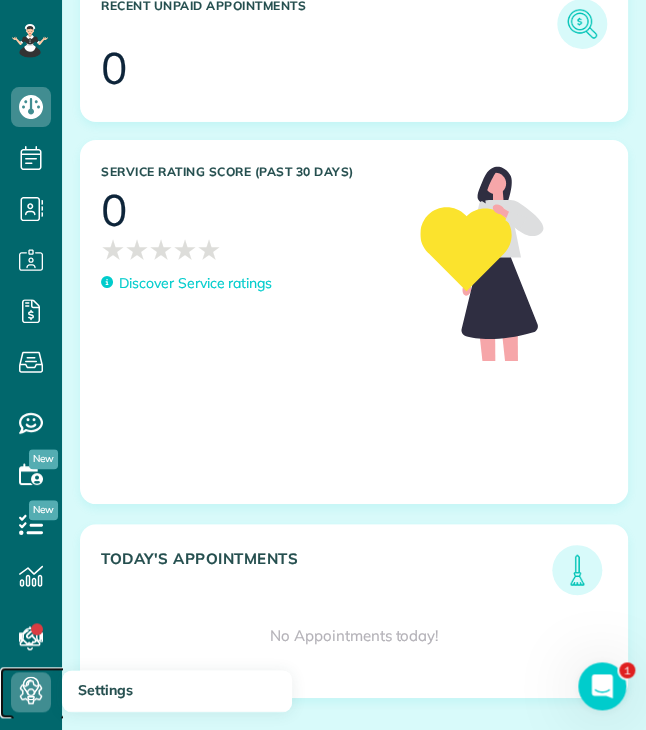 click on "Settings" at bounding box center (37, 712) 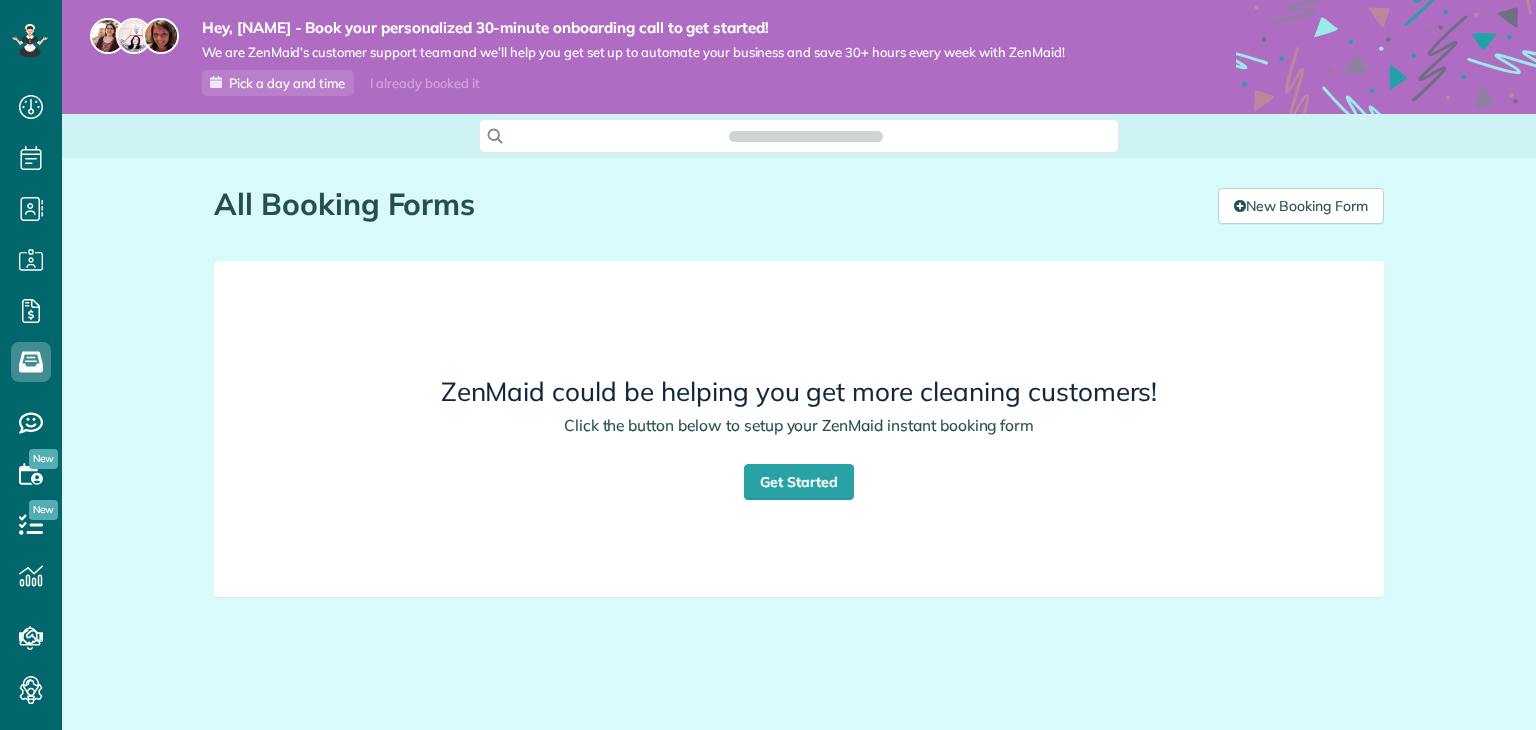 scroll, scrollTop: 0, scrollLeft: 0, axis: both 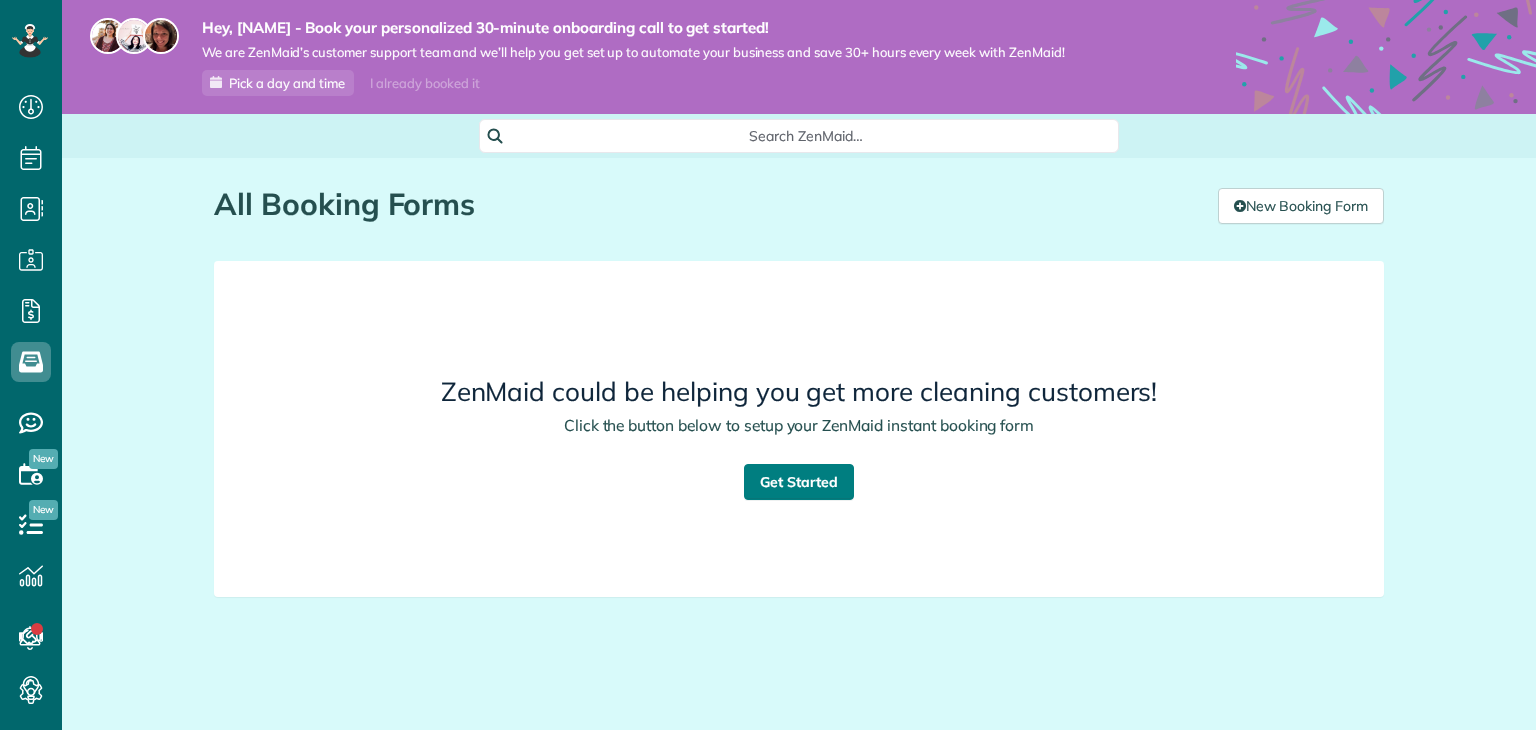 click on "Get Started" at bounding box center [799, 482] 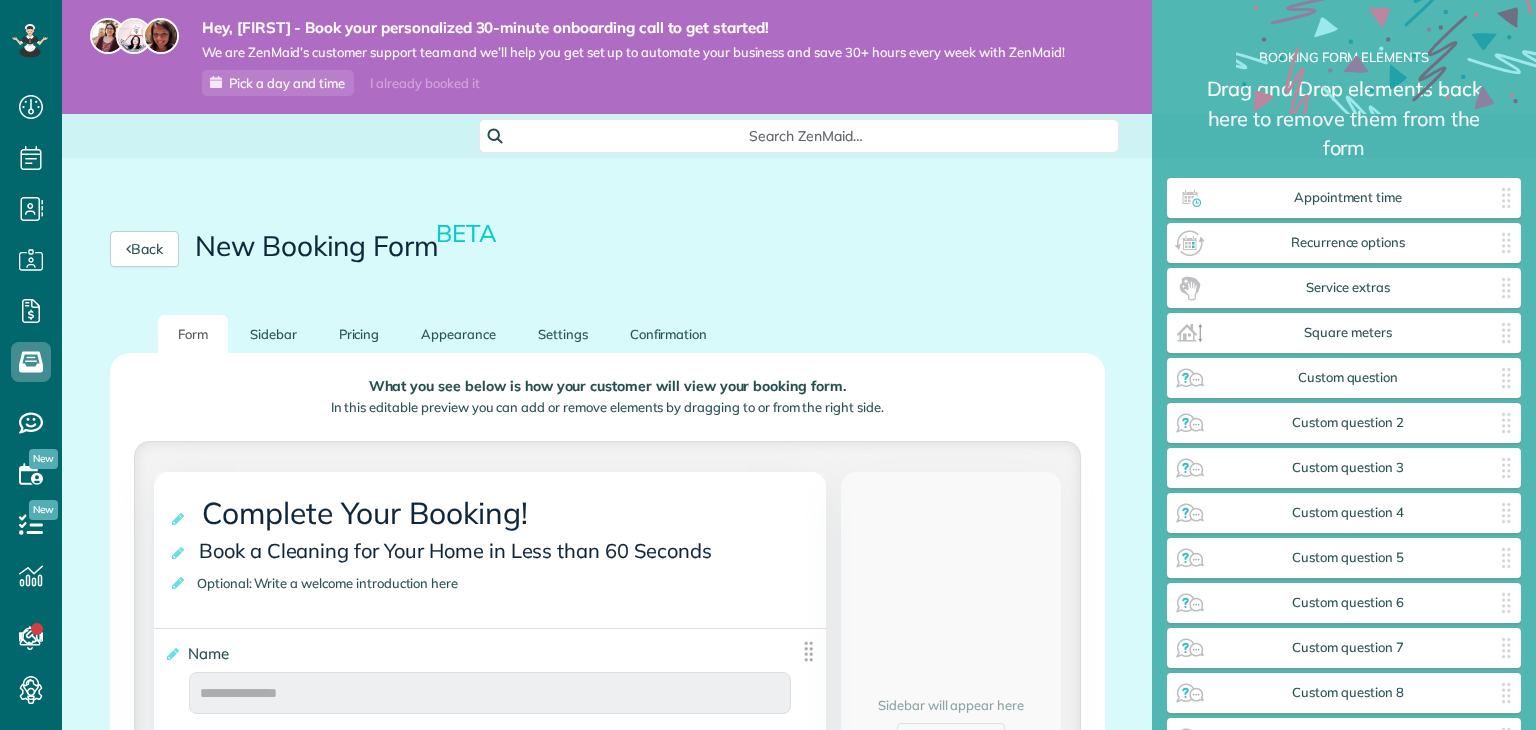 scroll, scrollTop: 0, scrollLeft: 0, axis: both 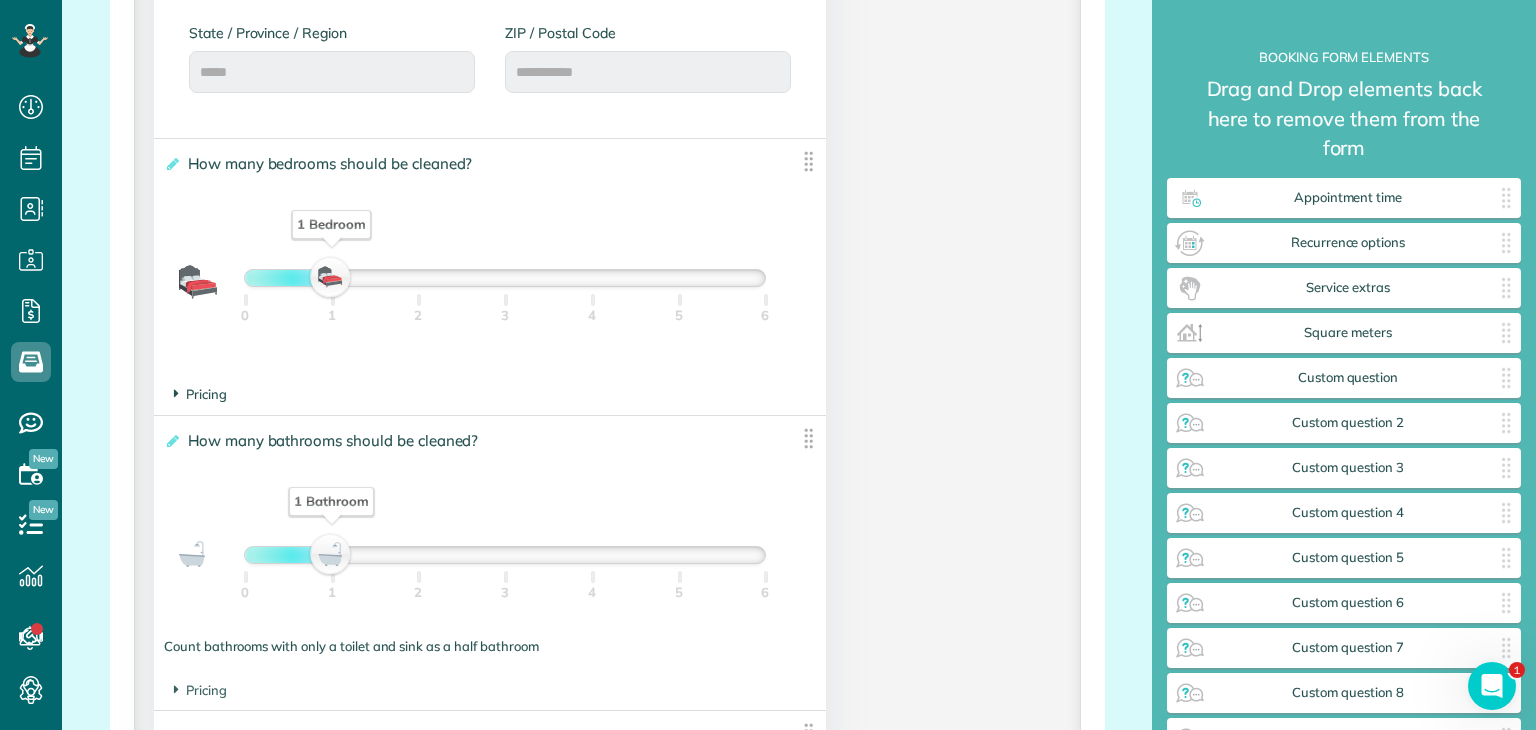 click on "Pricing" at bounding box center [200, 394] 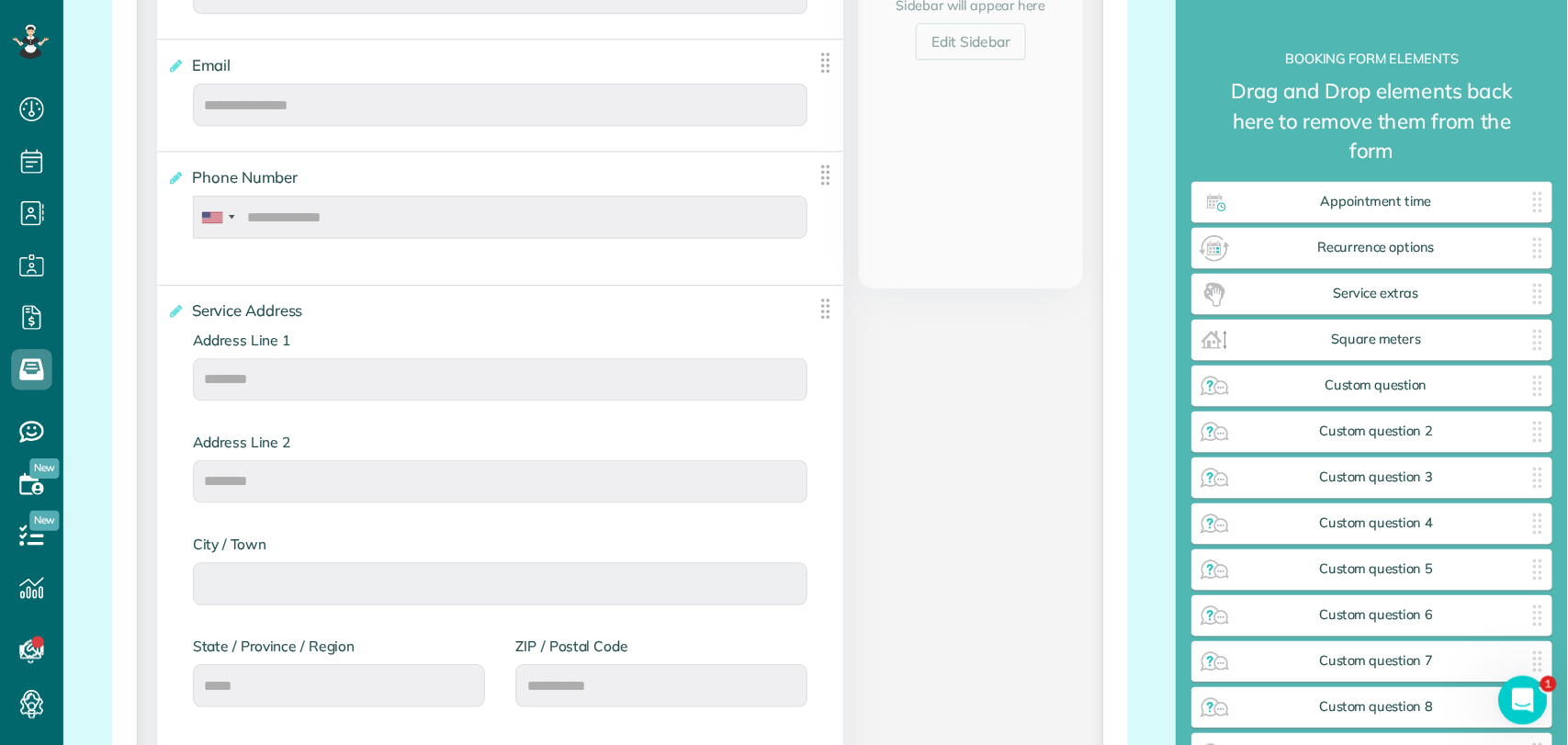 scroll, scrollTop: 367, scrollLeft: 0, axis: vertical 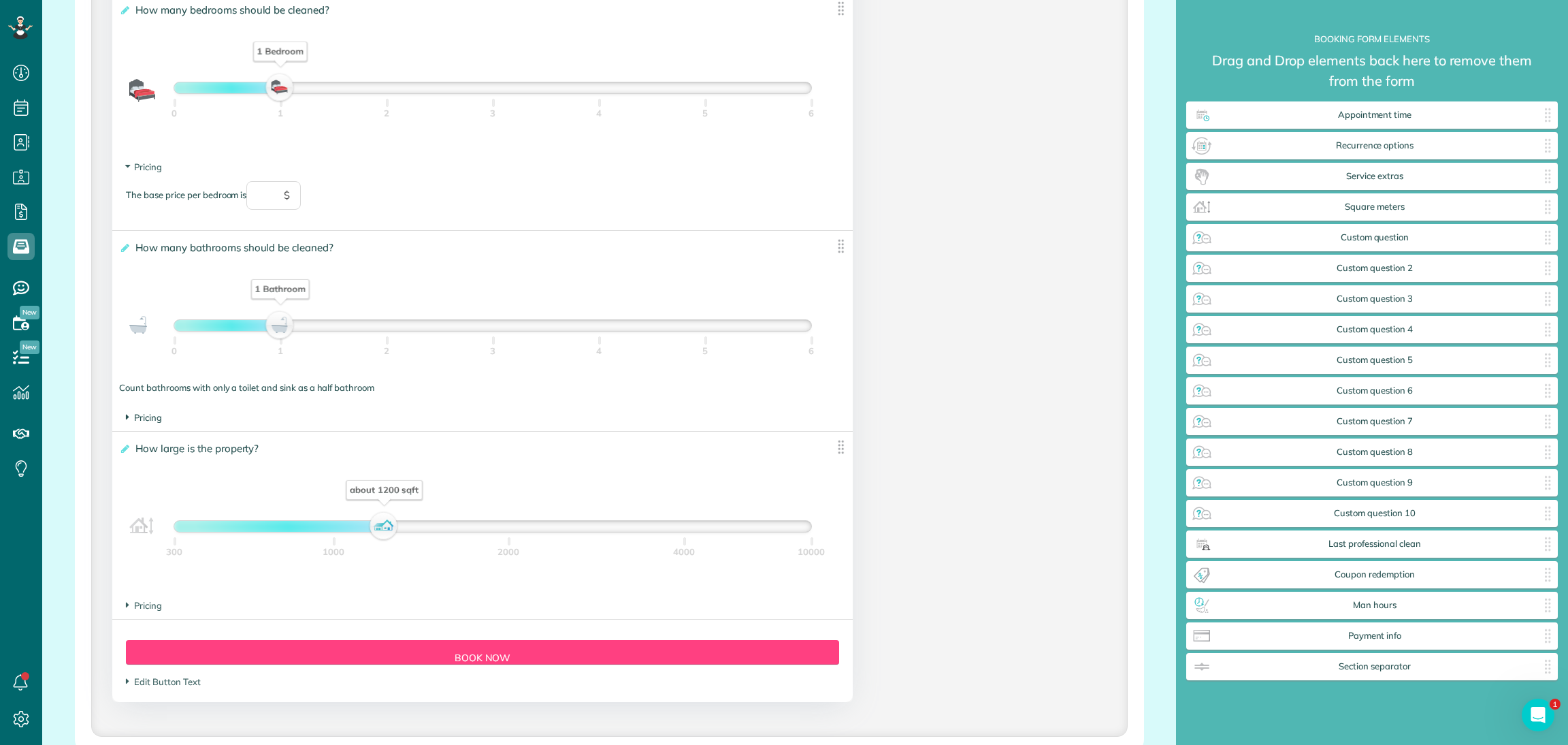 click on "Pricing" at bounding box center [144, 167] 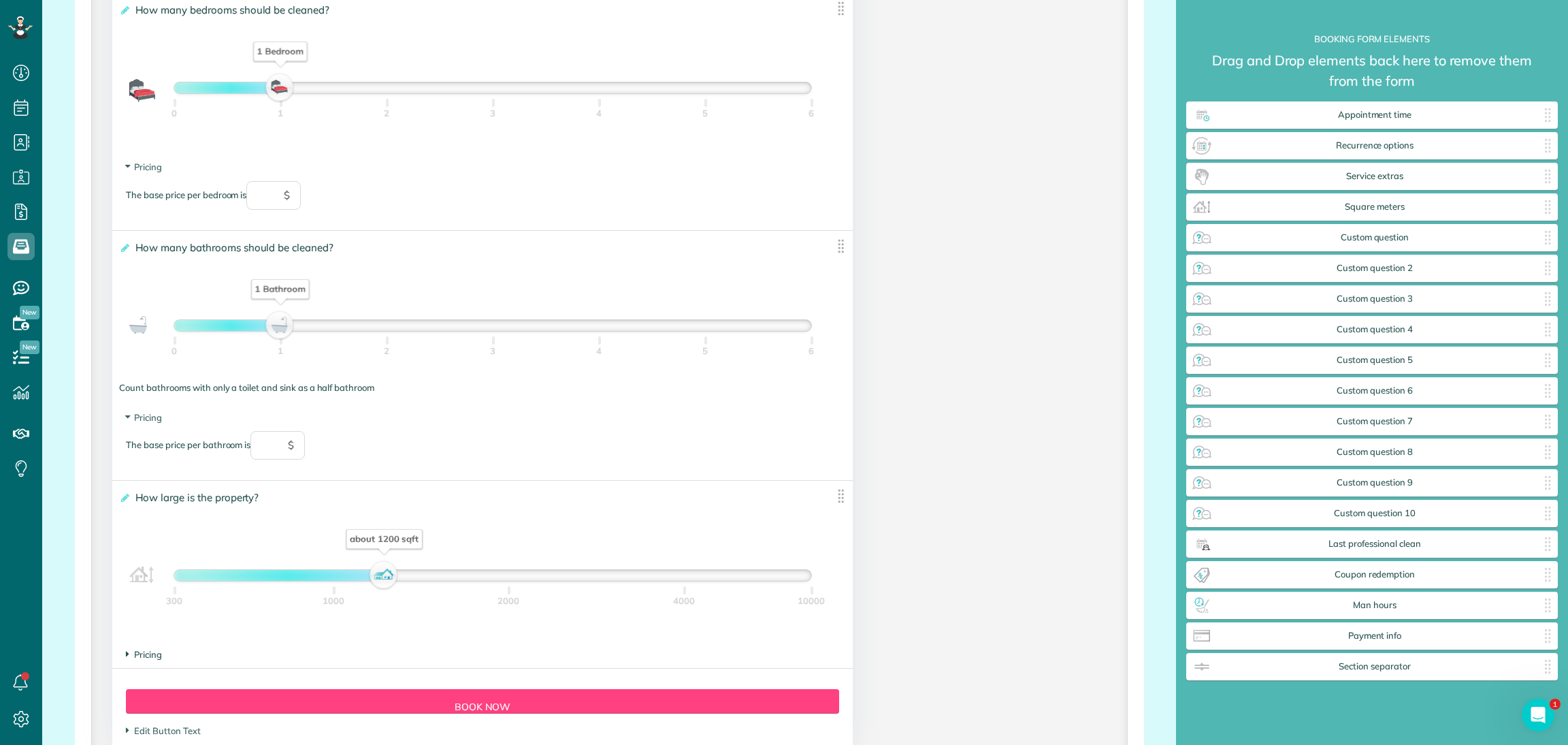 click on "Pricing" at bounding box center (144, 167) 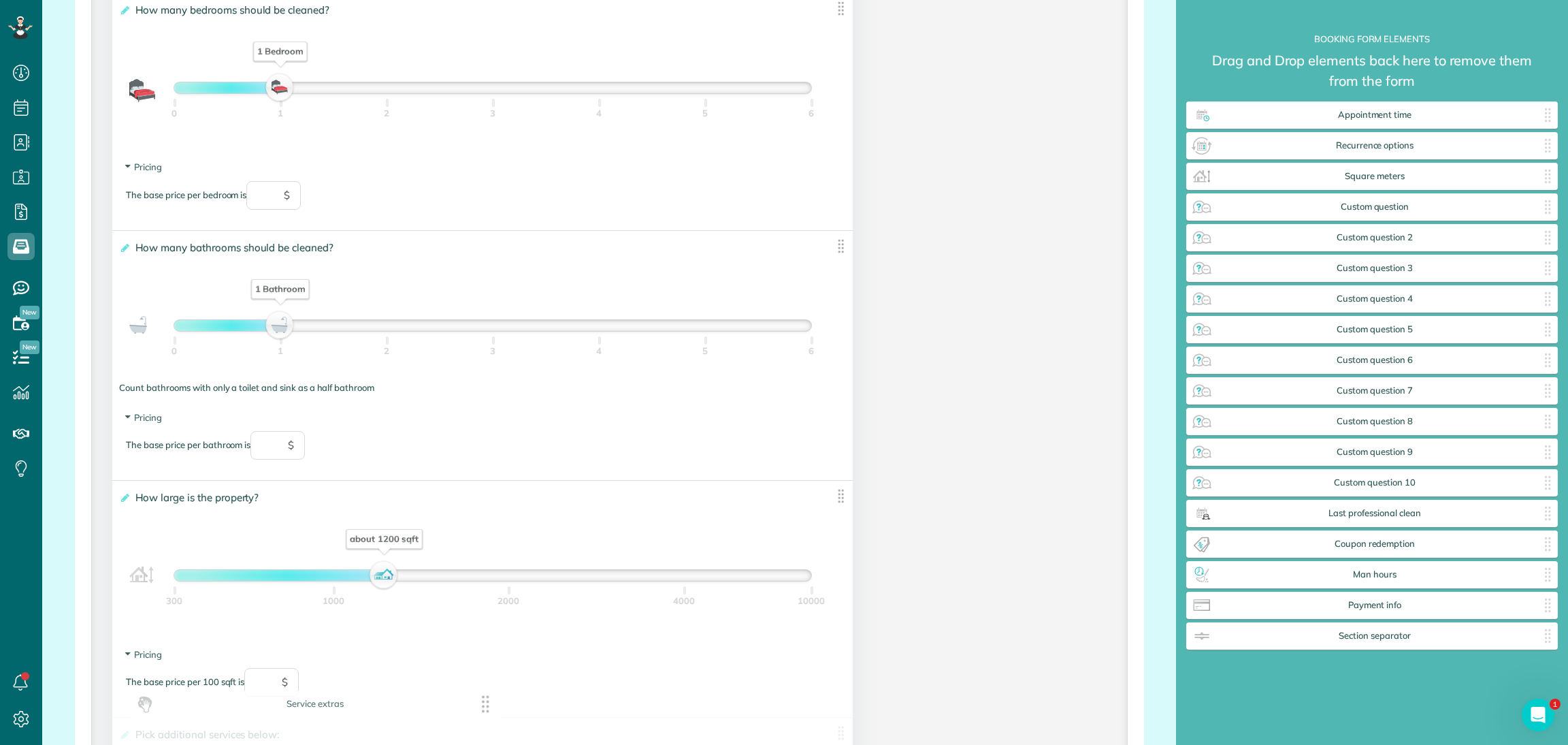 drag, startPoint x: 1393, startPoint y: 180, endPoint x: 334, endPoint y: 708, distance: 1183.3279 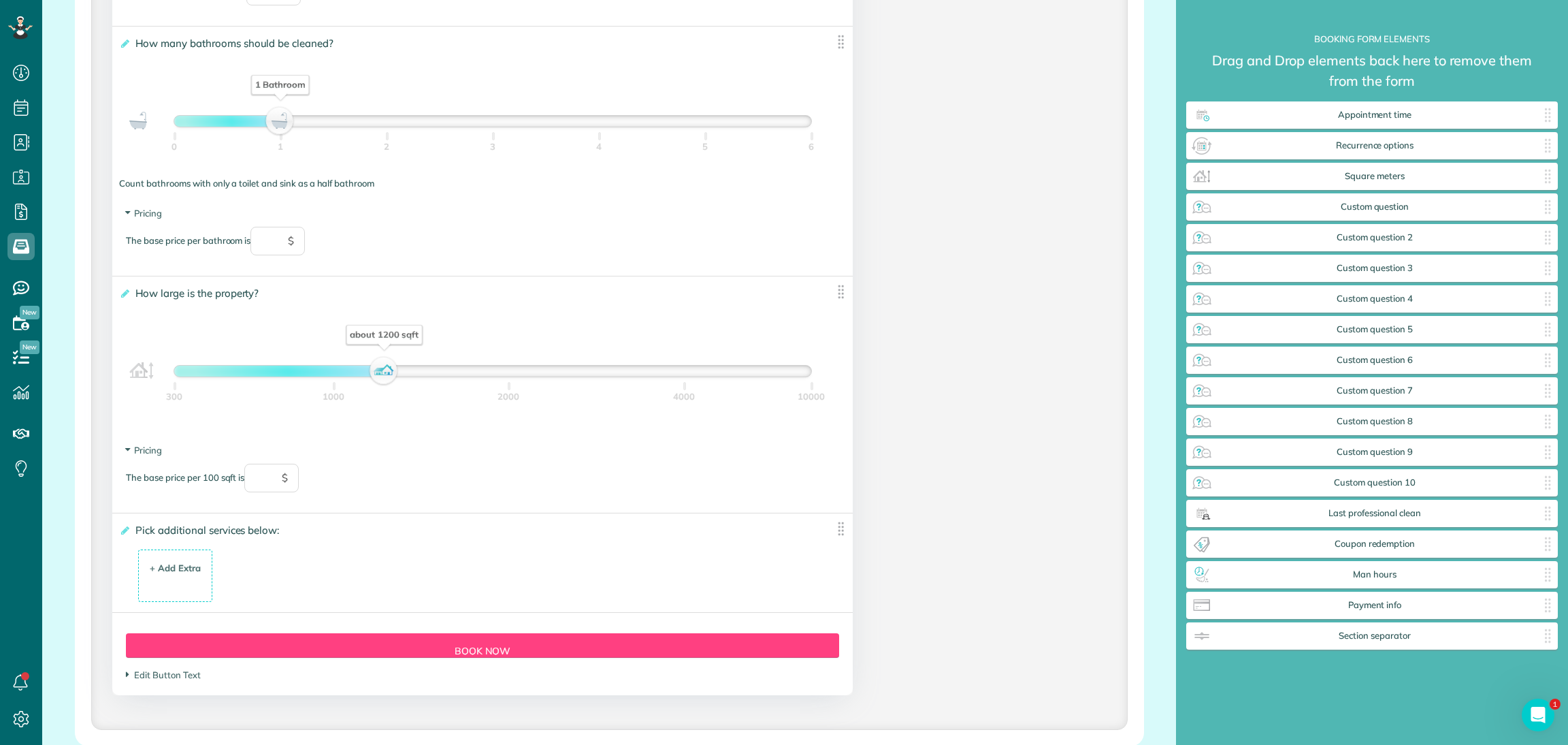 scroll, scrollTop: 1293, scrollLeft: 0, axis: vertical 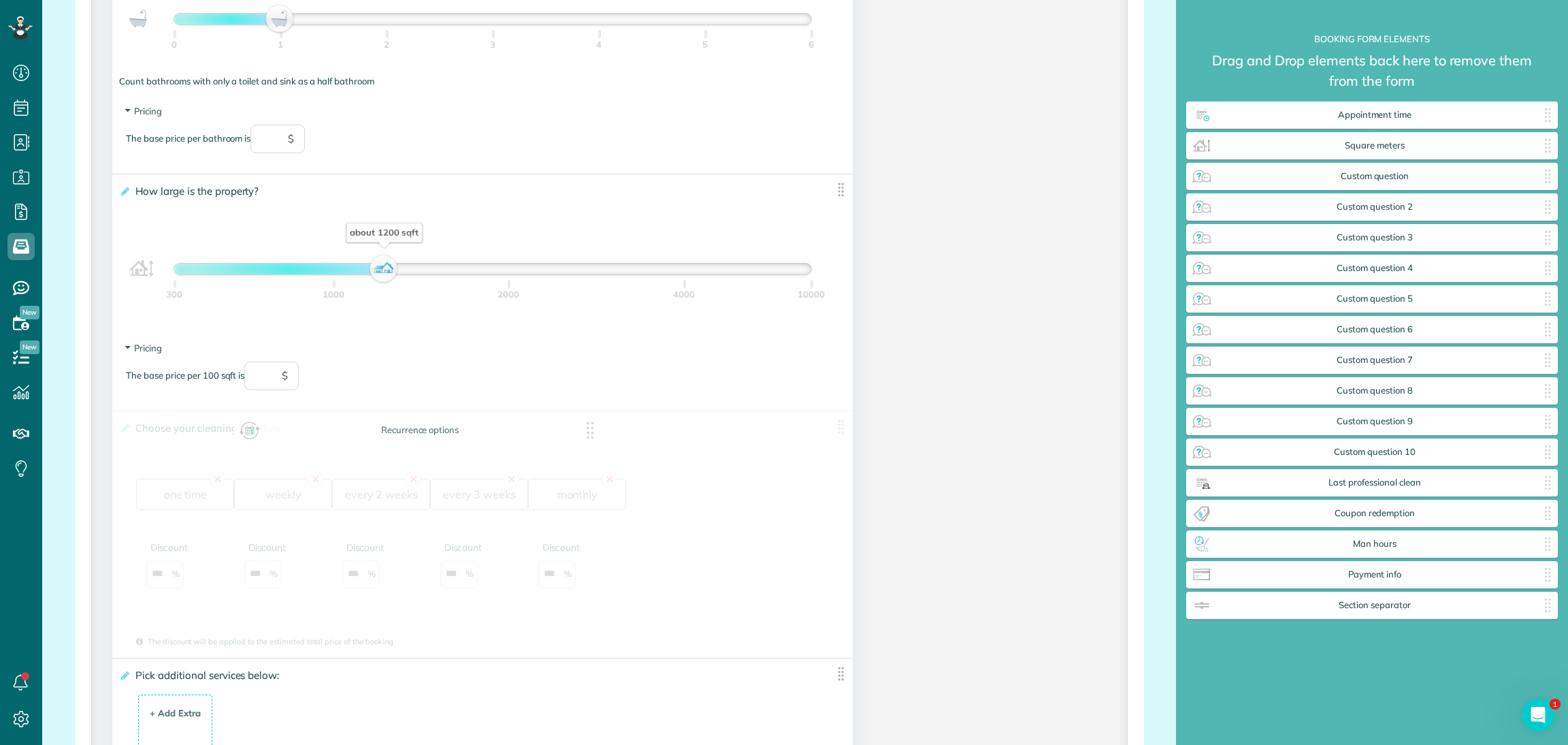 drag, startPoint x: 1428, startPoint y: 148, endPoint x: 475, endPoint y: 437, distance: 995.8564 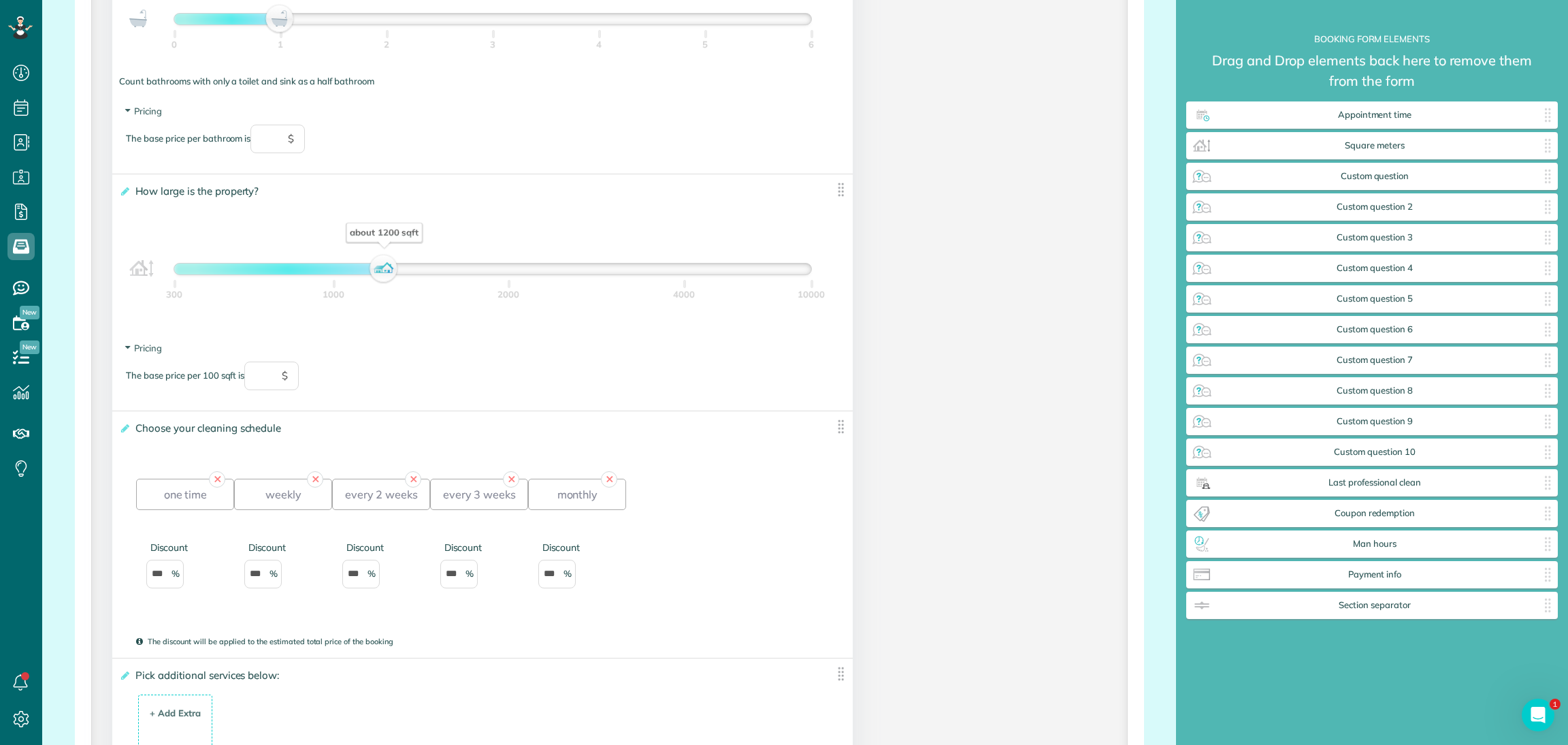 scroll, scrollTop: 1600, scrollLeft: 0, axis: vertical 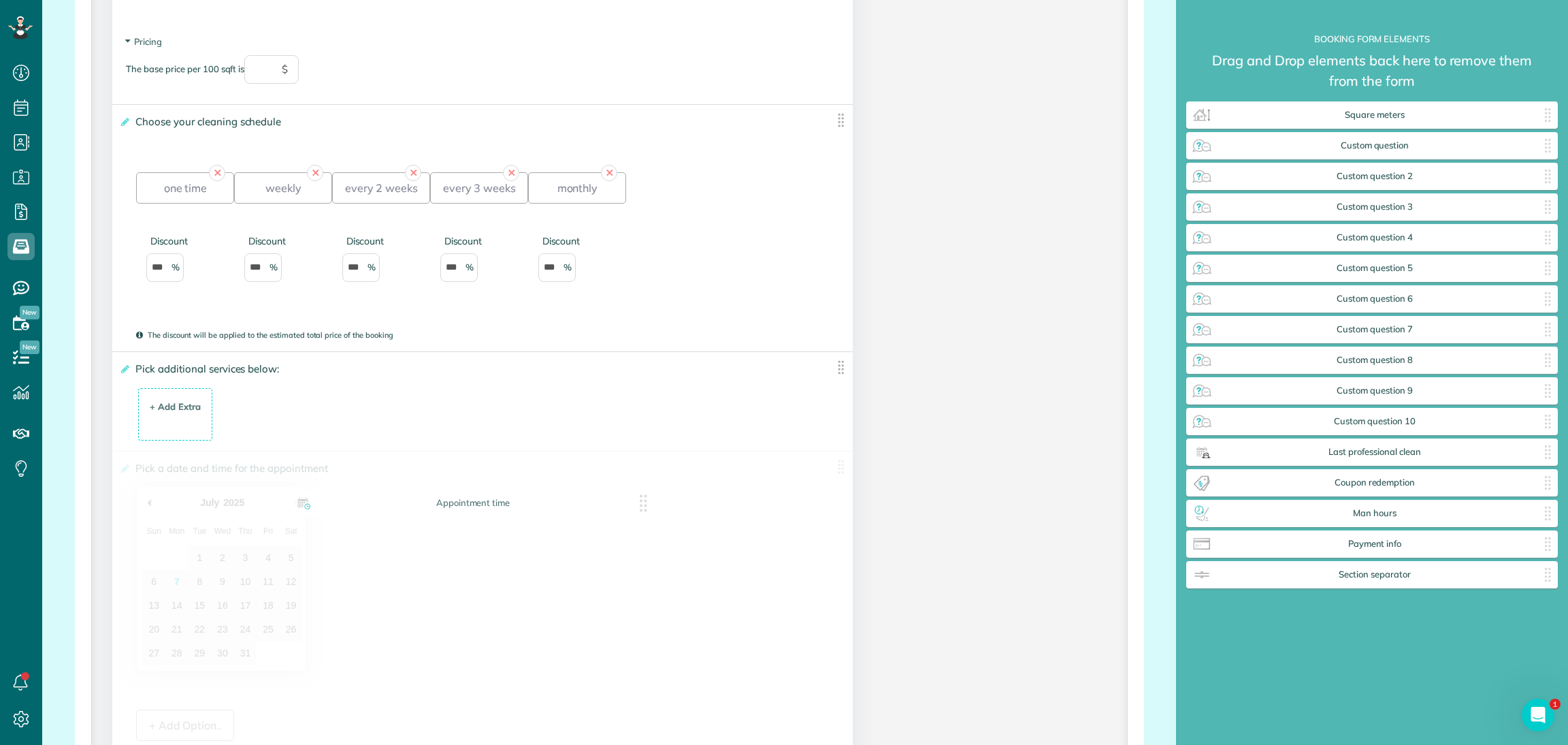 drag, startPoint x: 1411, startPoint y: 119, endPoint x: 509, endPoint y: 511, distance: 983.4978 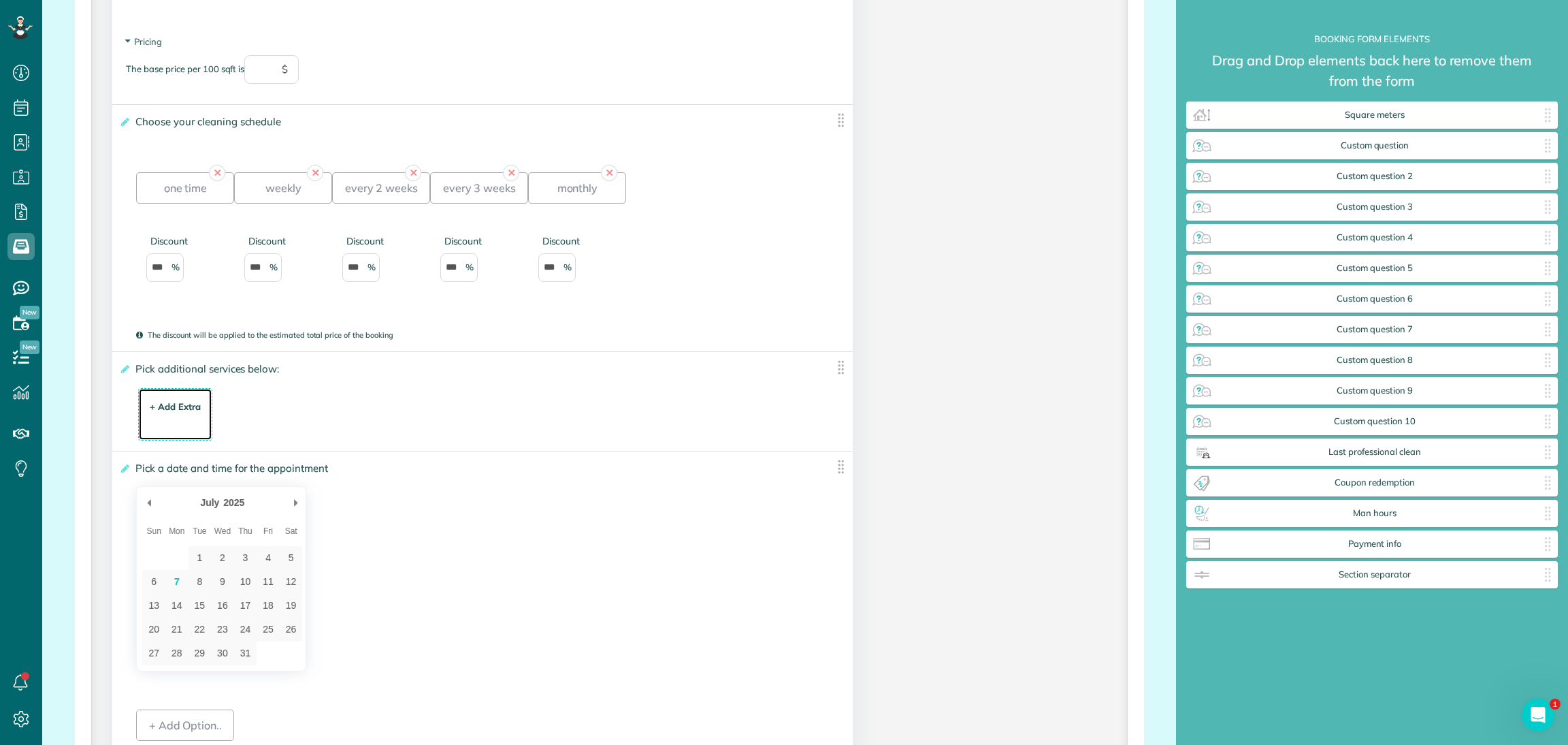 click on "+ Add Extra
$ 34 . 99" at bounding box center (175, 415) 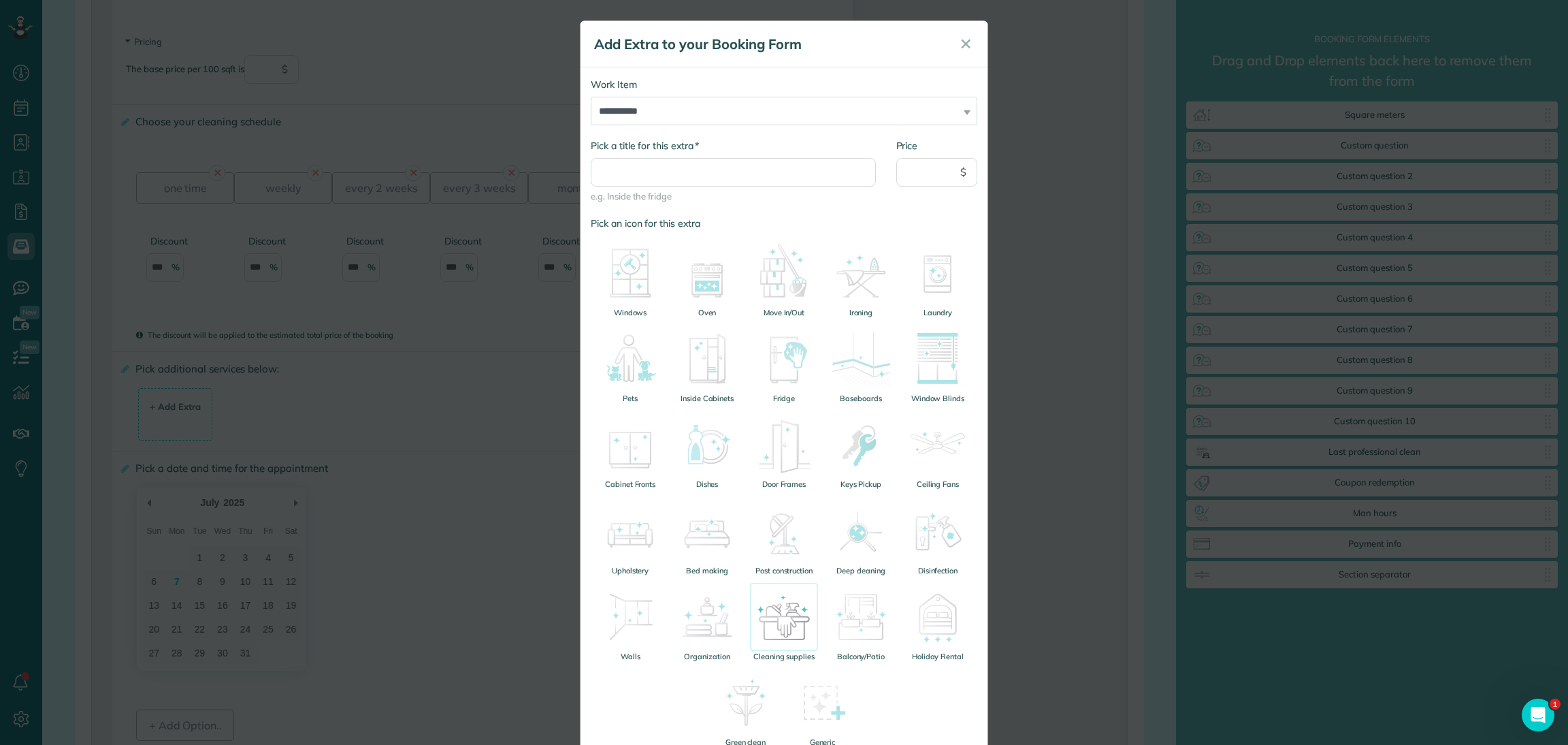 click at bounding box center [630, 273] 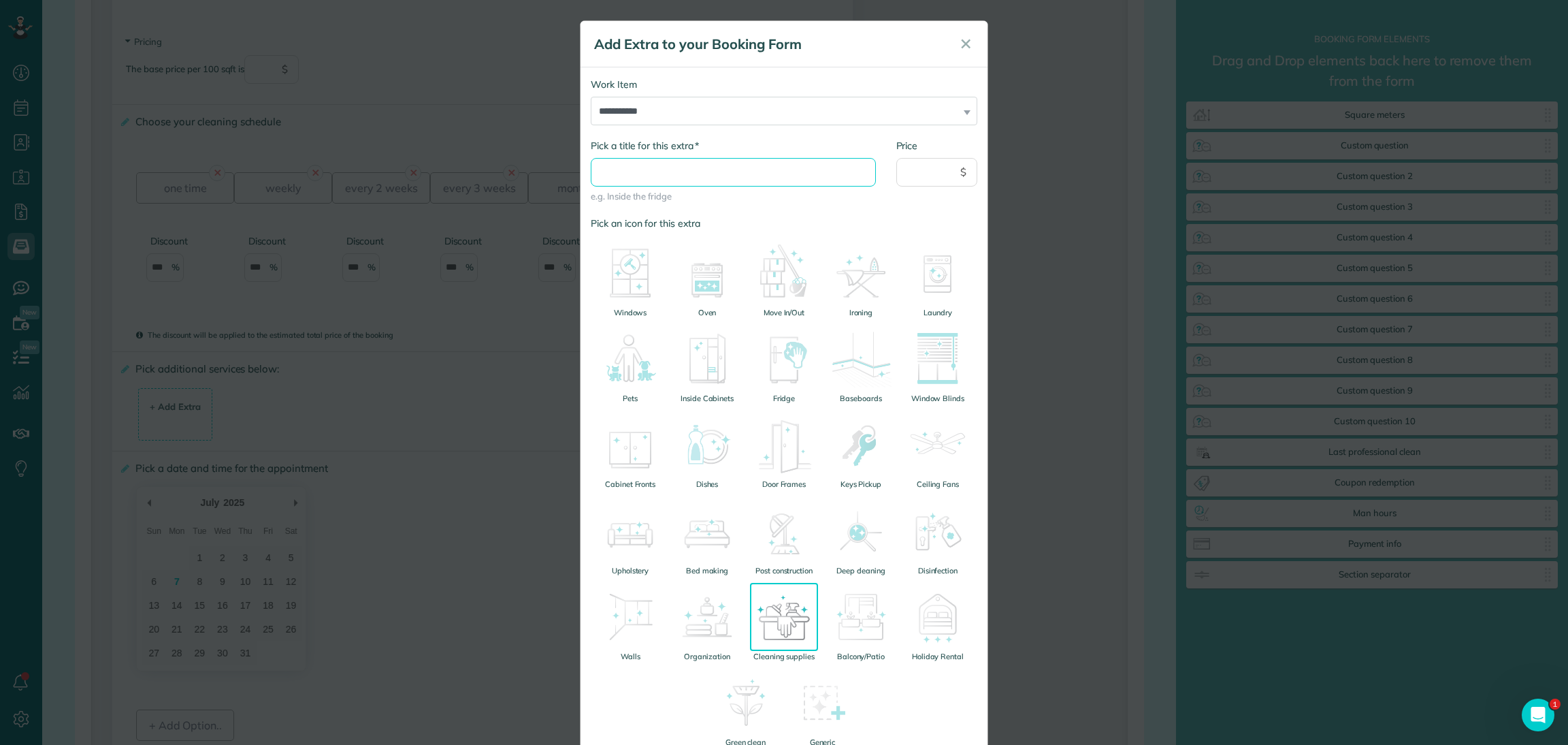 click on "*  Pick a title for this extra" at bounding box center (733, 172) 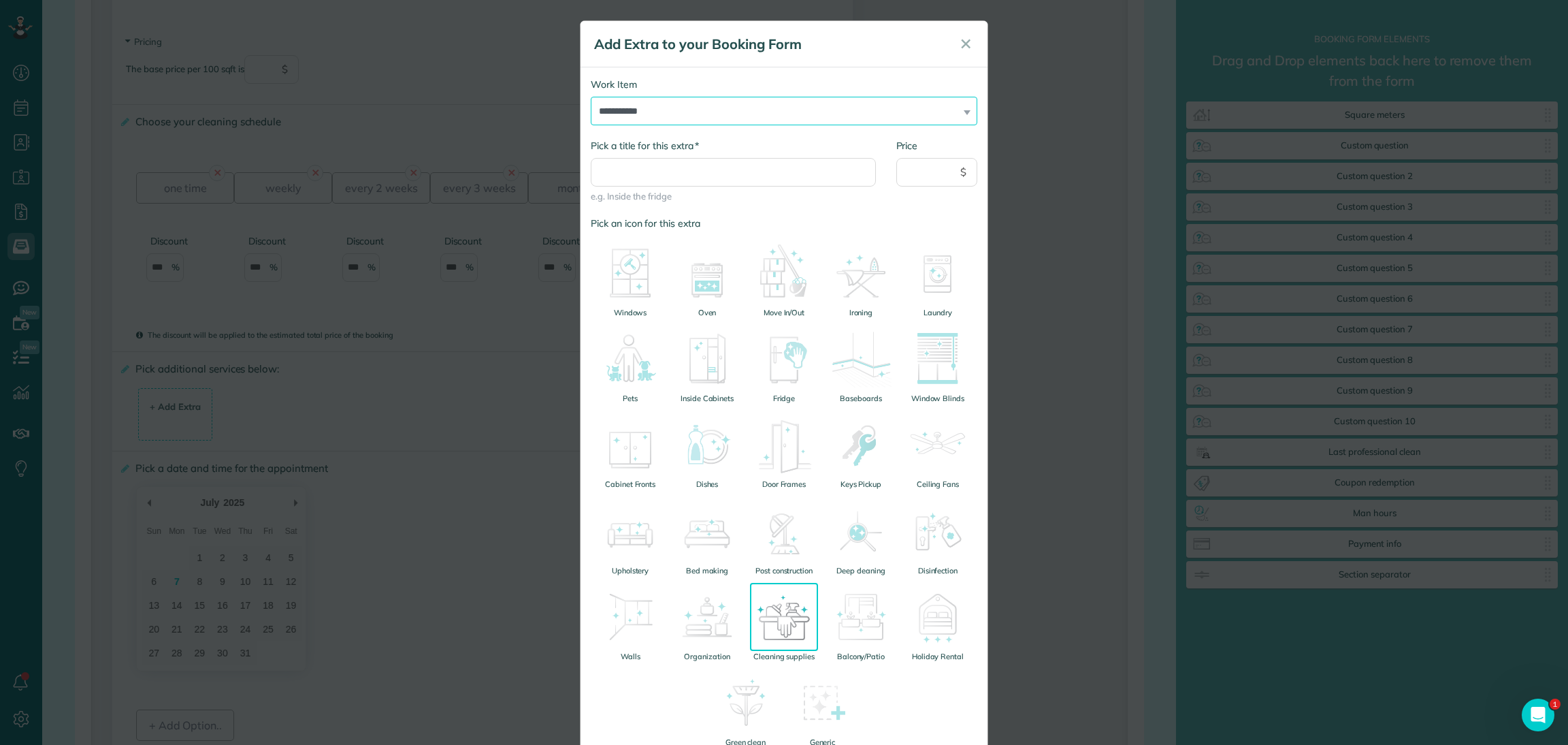 click on "**********" at bounding box center [784, 111] 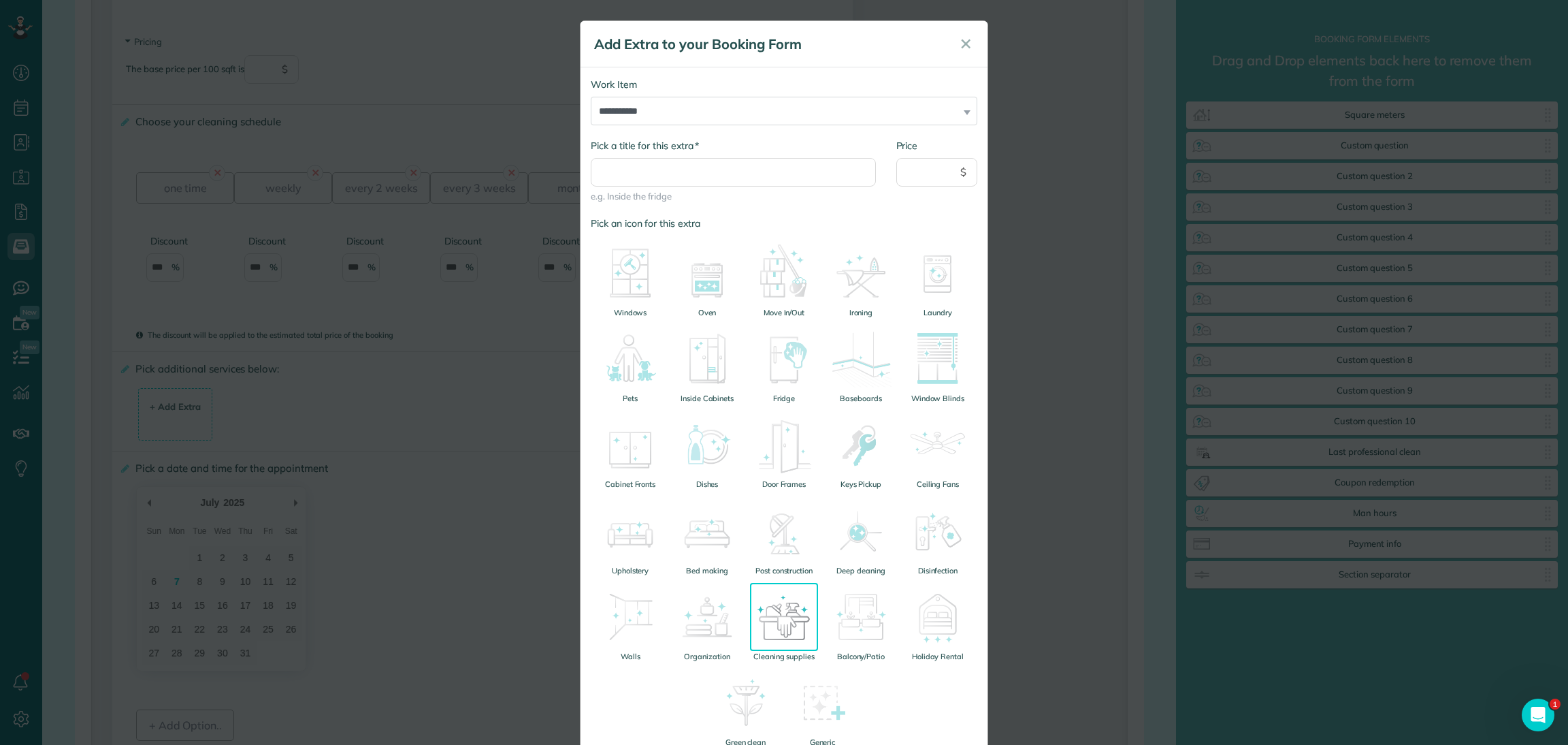 drag, startPoint x: 647, startPoint y: 191, endPoint x: 652, endPoint y: 184, distance: 8.602325 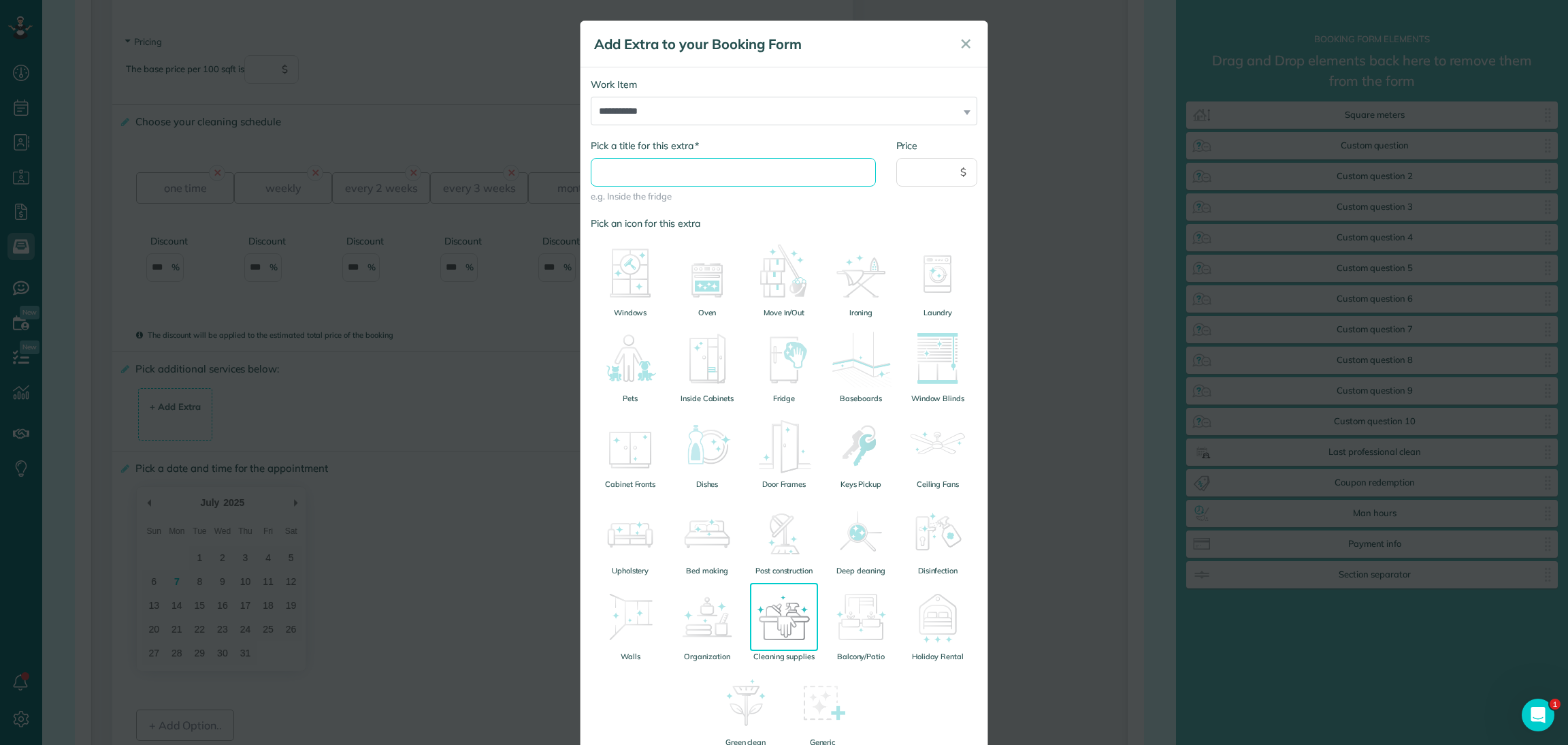 click on "*  Pick a title for this extra" at bounding box center (733, 172) 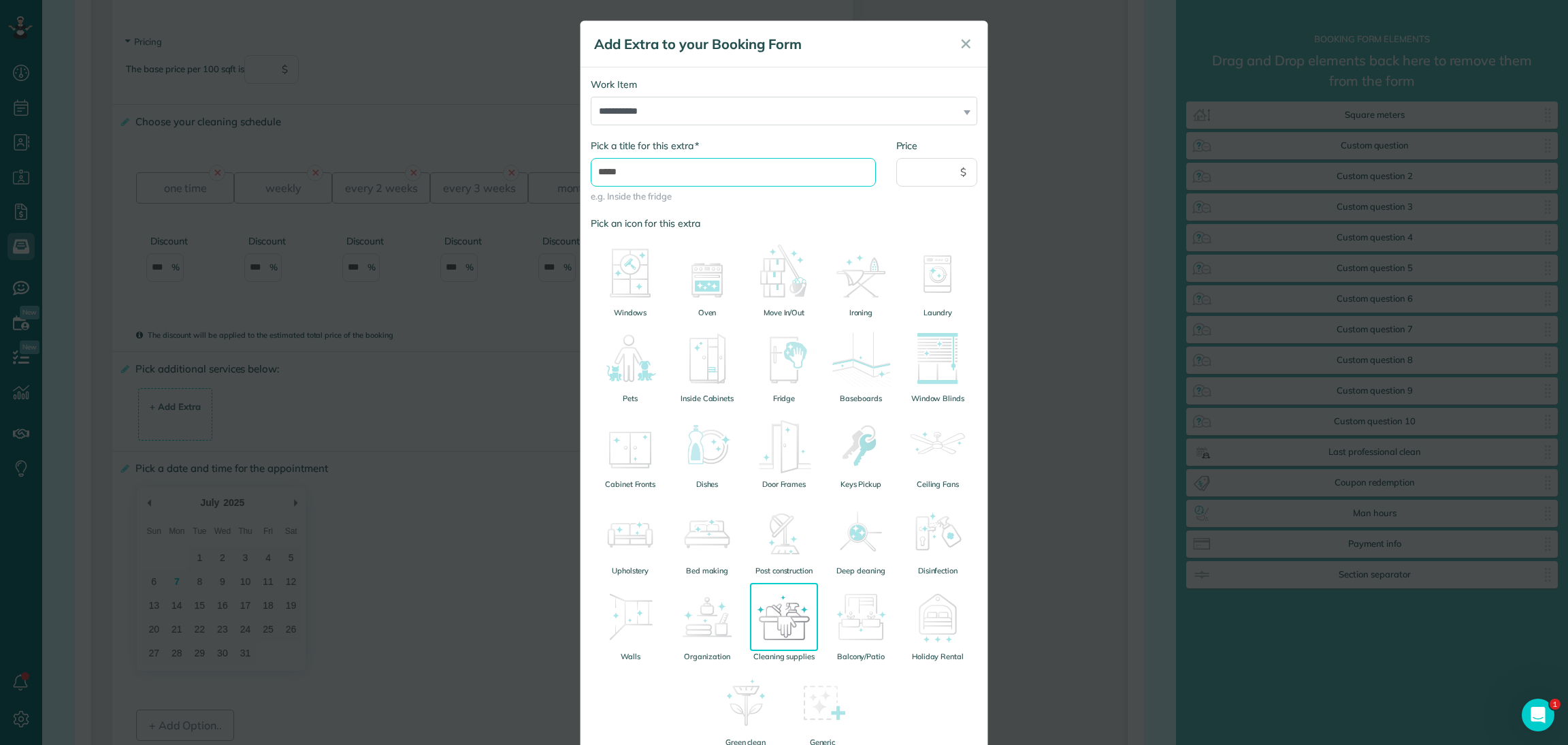type on "**********" 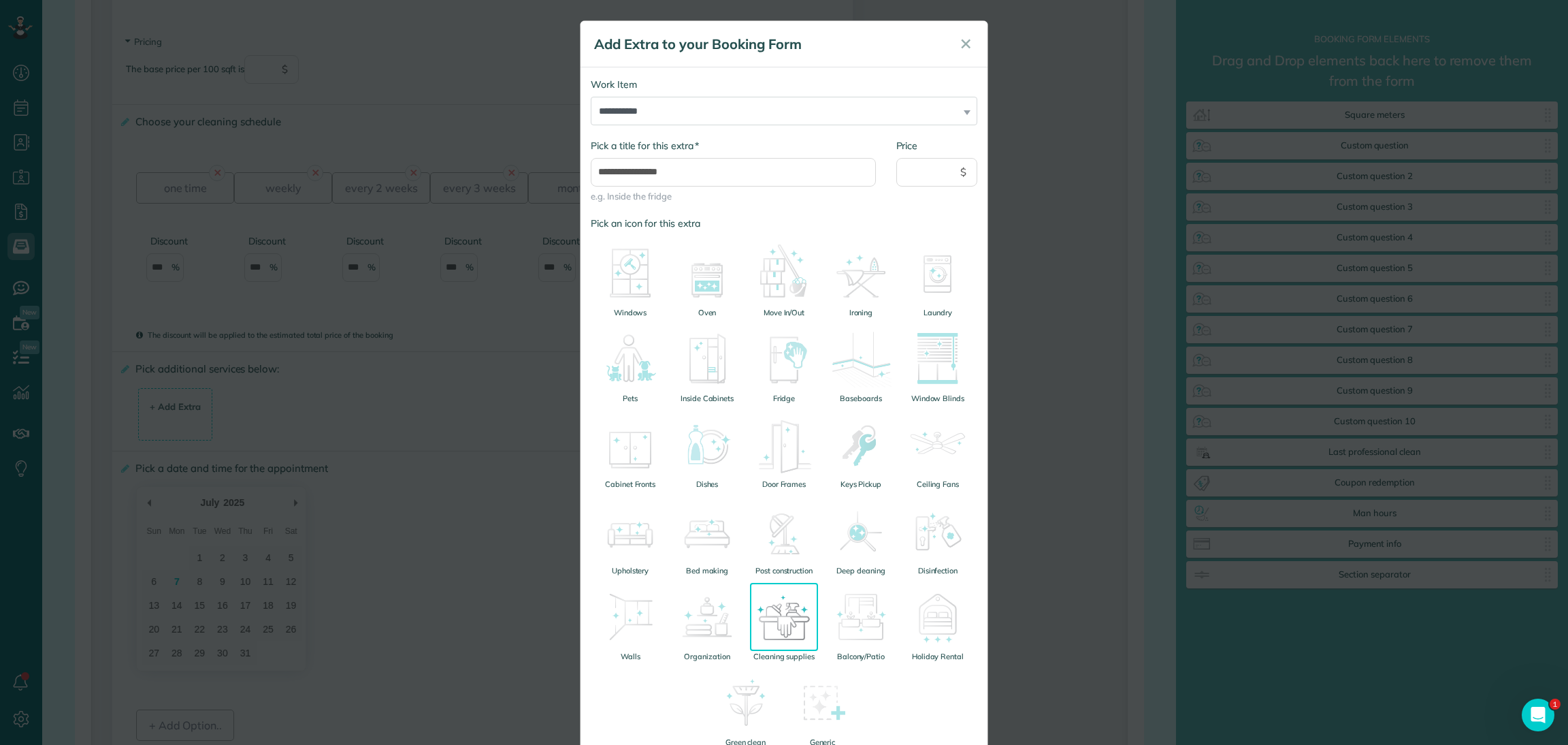 click on "**********" at bounding box center [733, 178] 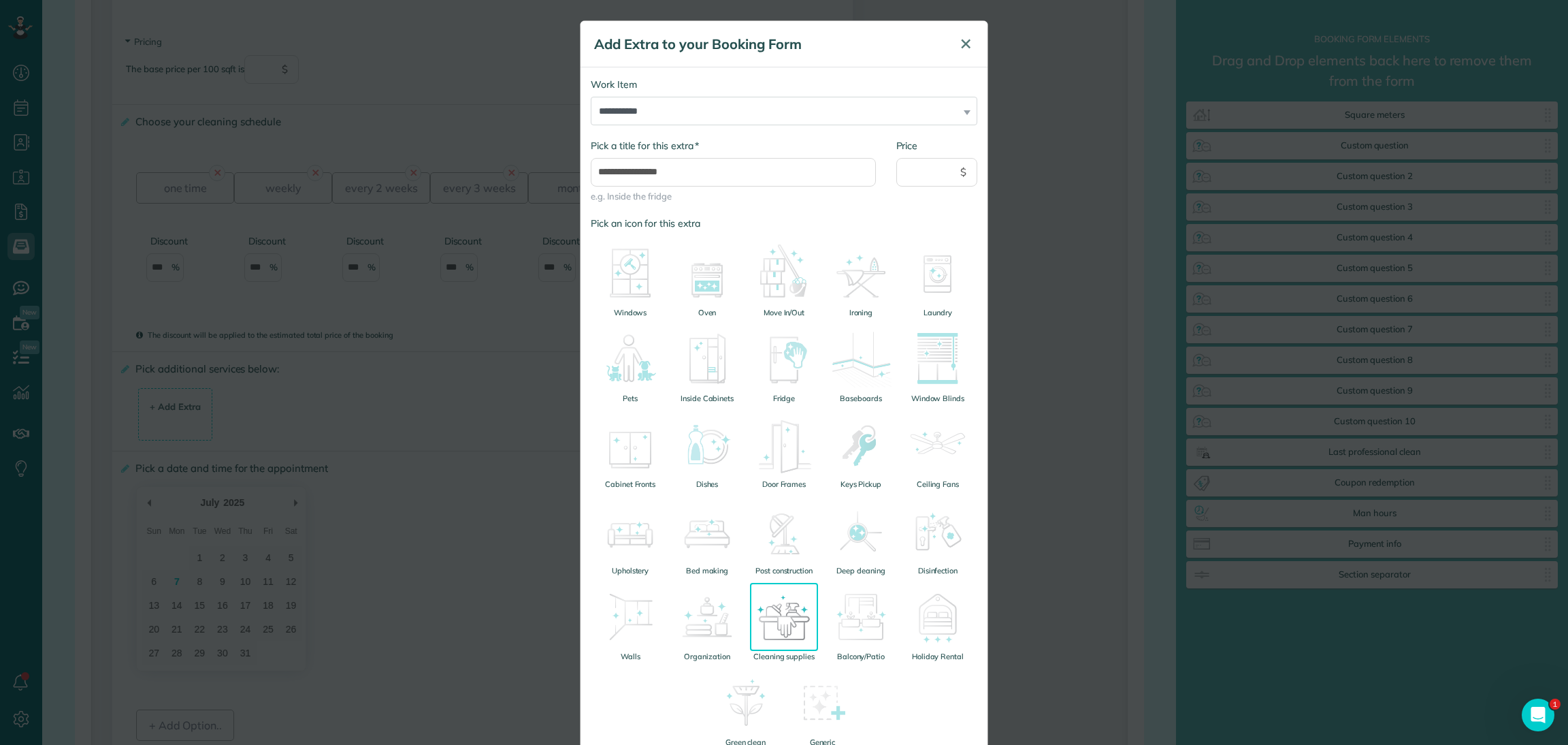 click on "✕" at bounding box center [966, 44] 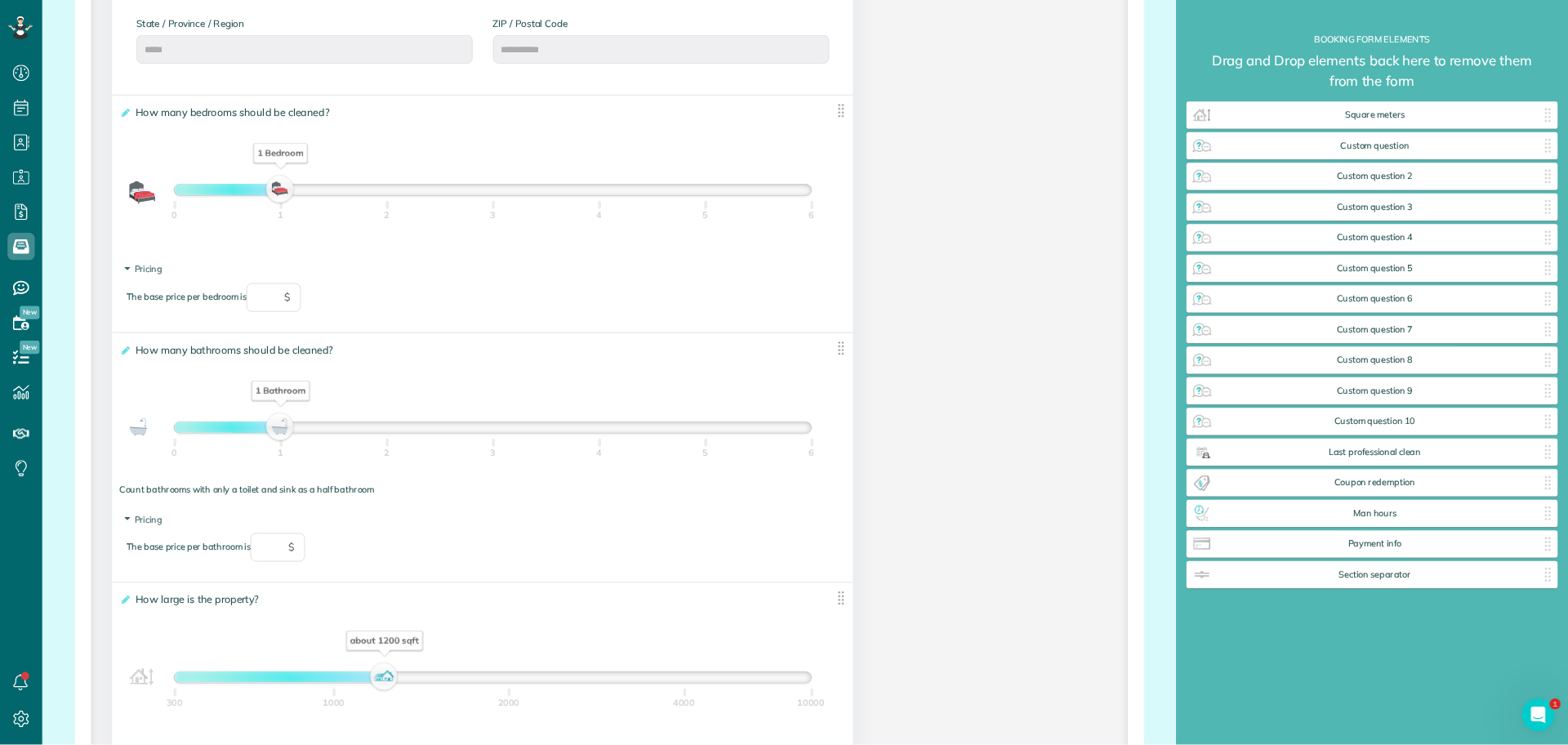 scroll, scrollTop: 816, scrollLeft: 0, axis: vertical 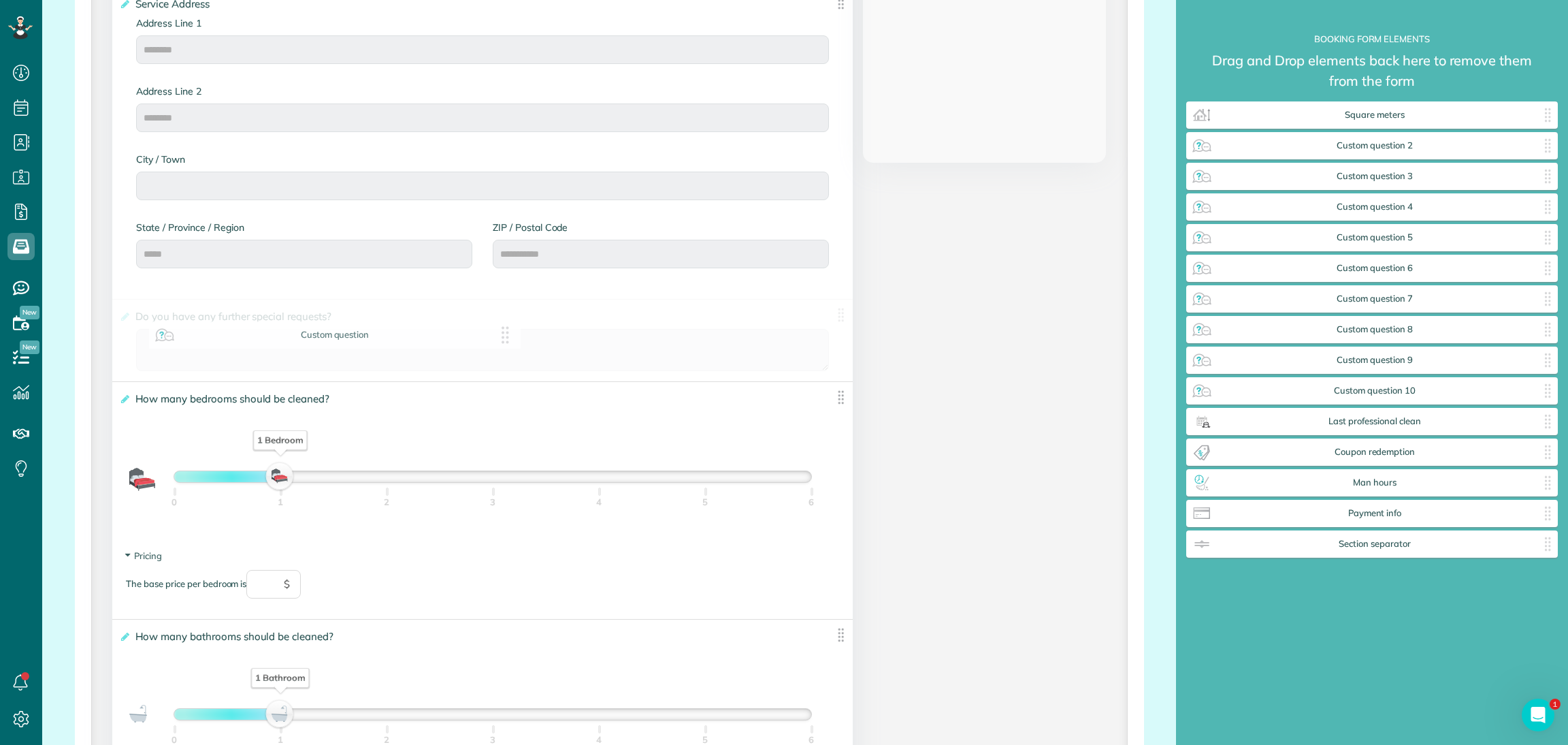 drag, startPoint x: 1416, startPoint y: 146, endPoint x: 378, endPoint y: 339, distance: 1055.7902 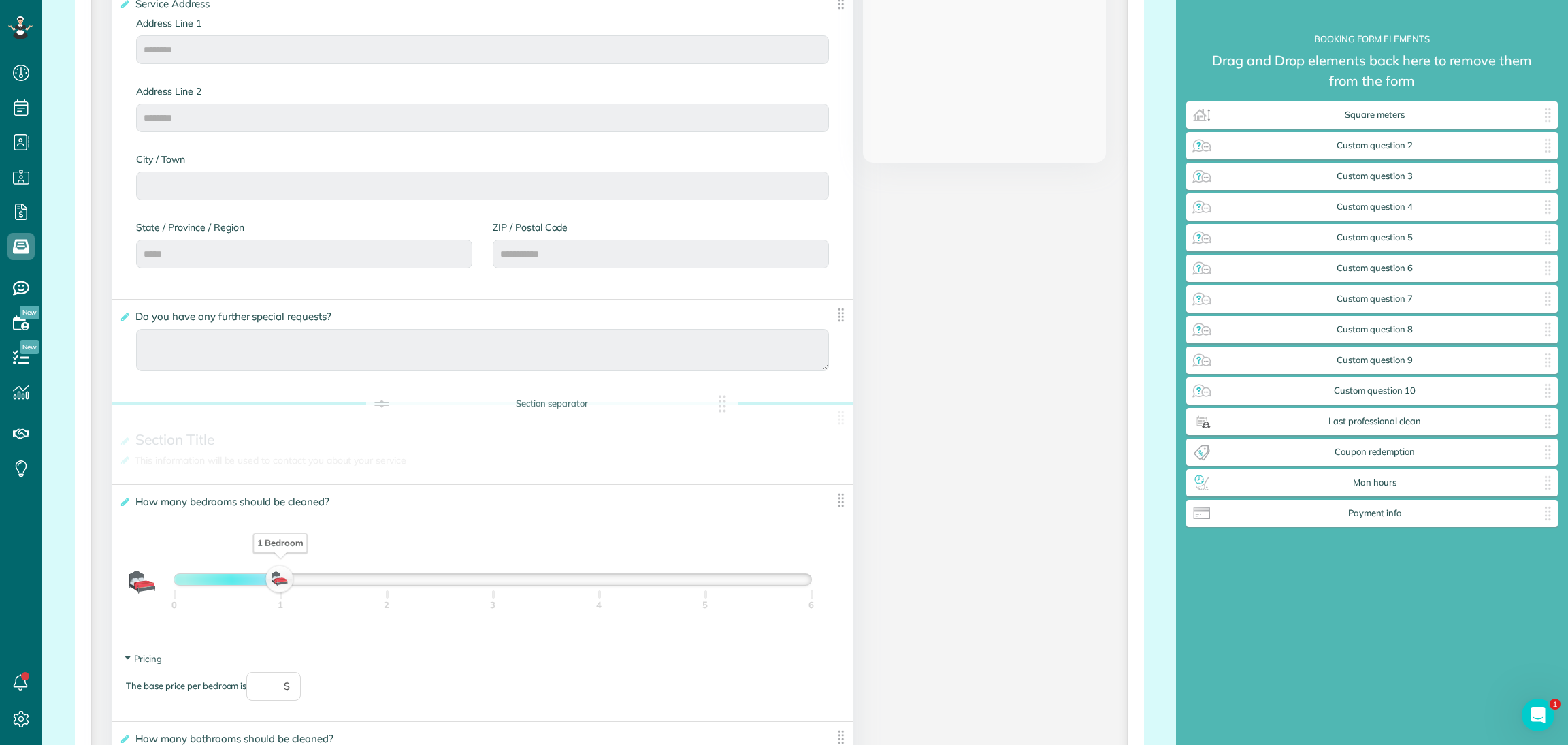 drag, startPoint x: 1453, startPoint y: 543, endPoint x: 627, endPoint y: 409, distance: 836.7987 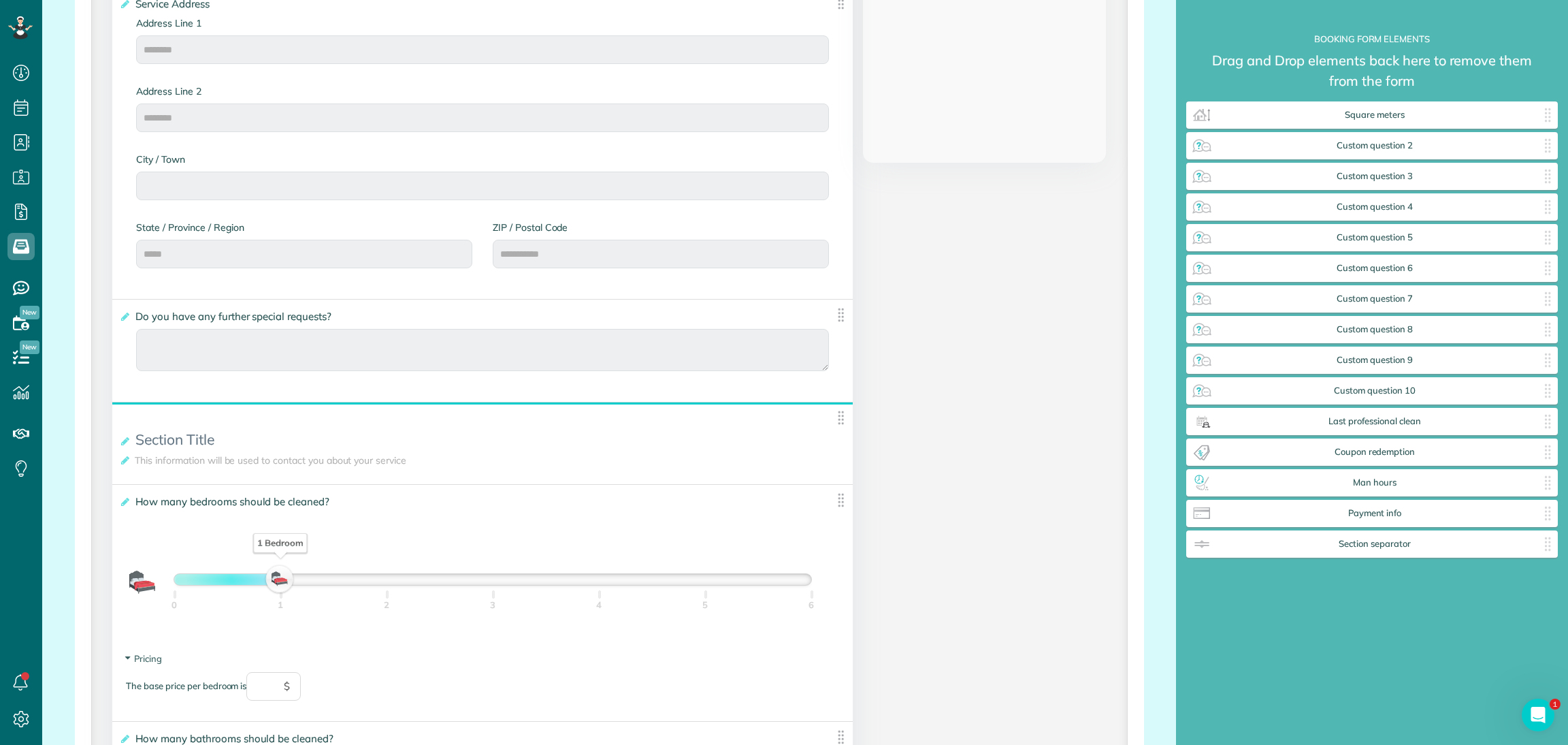click at bounding box center (840, 417) 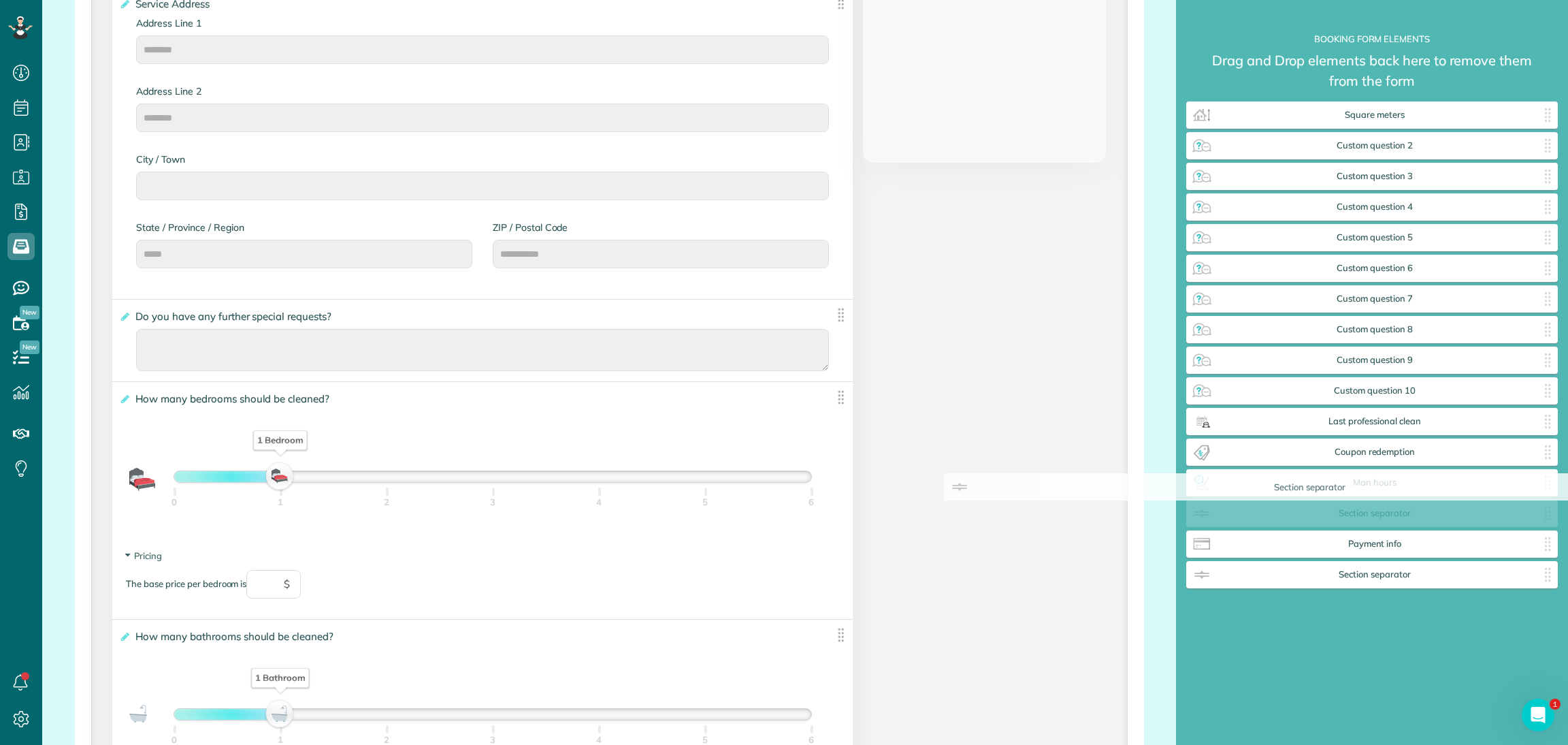 drag, startPoint x: 506, startPoint y: 449, endPoint x: 1337, endPoint y: 517, distance: 833.7775 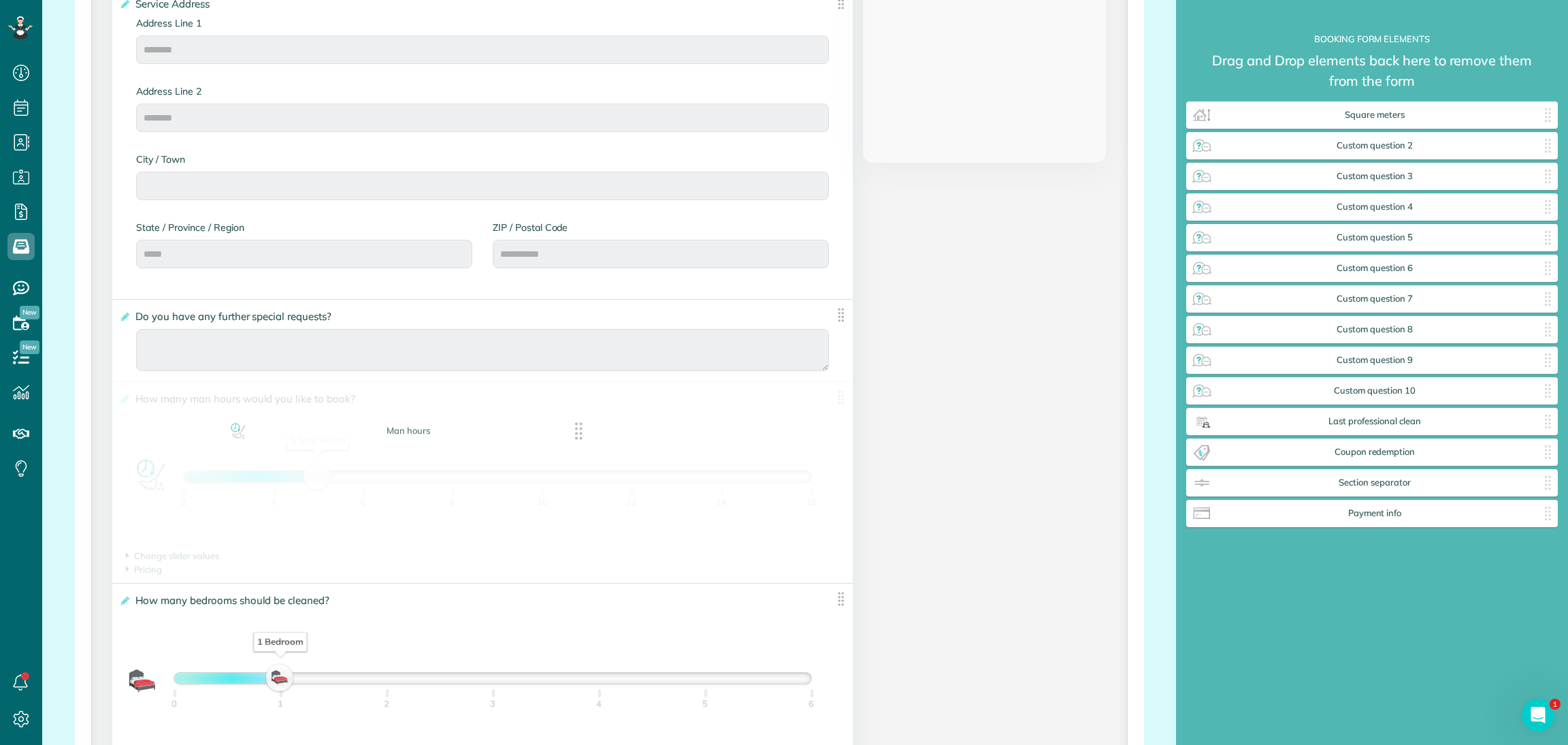 drag, startPoint x: 1412, startPoint y: 486, endPoint x: 438, endPoint y: 432, distance: 975.496 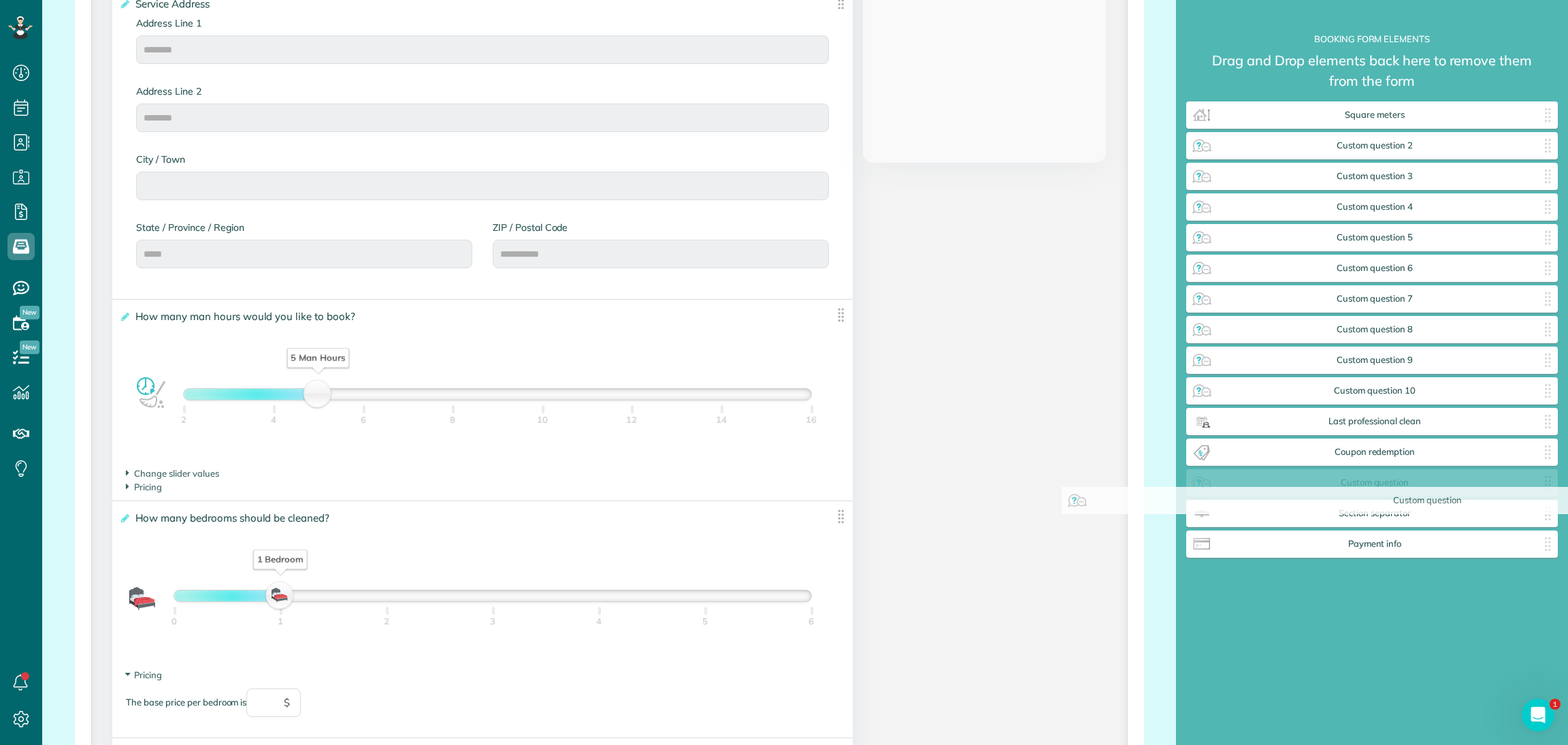 drag, startPoint x: 561, startPoint y: 319, endPoint x: 1526, endPoint y: 521, distance: 985.9153 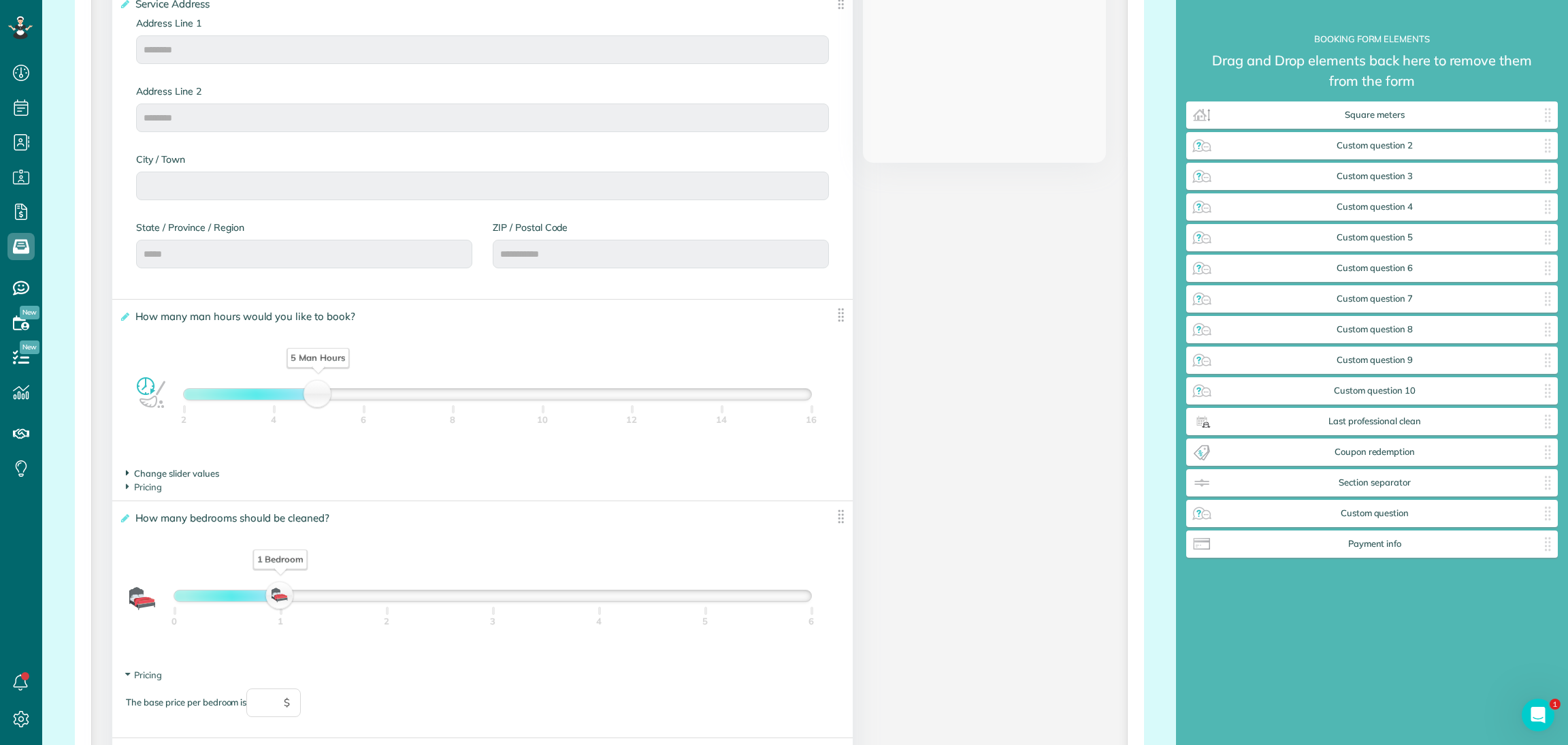 click at bounding box center (127, 473) 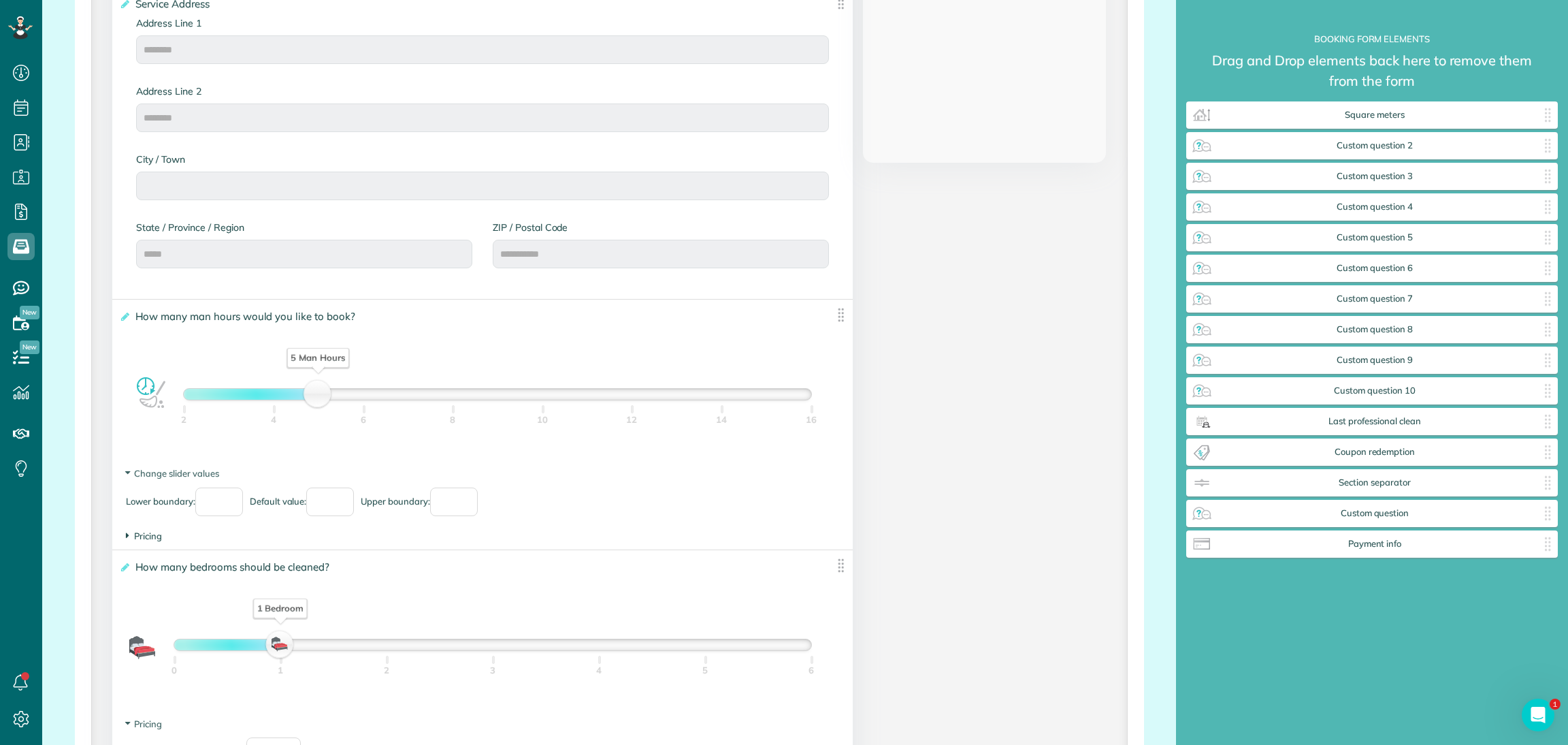 click at bounding box center [127, 473] 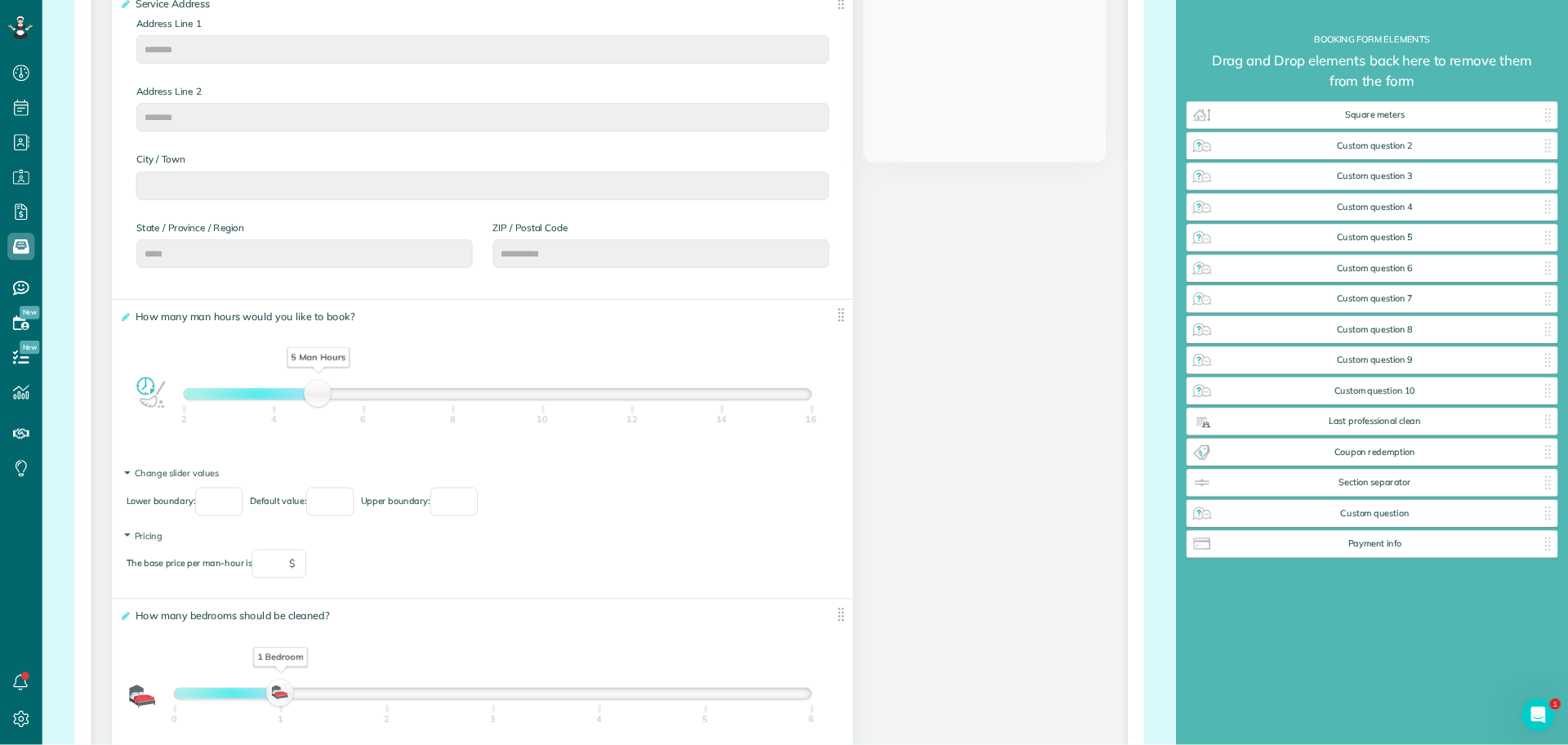 scroll, scrollTop: 745, scrollLeft: 51, axis: both 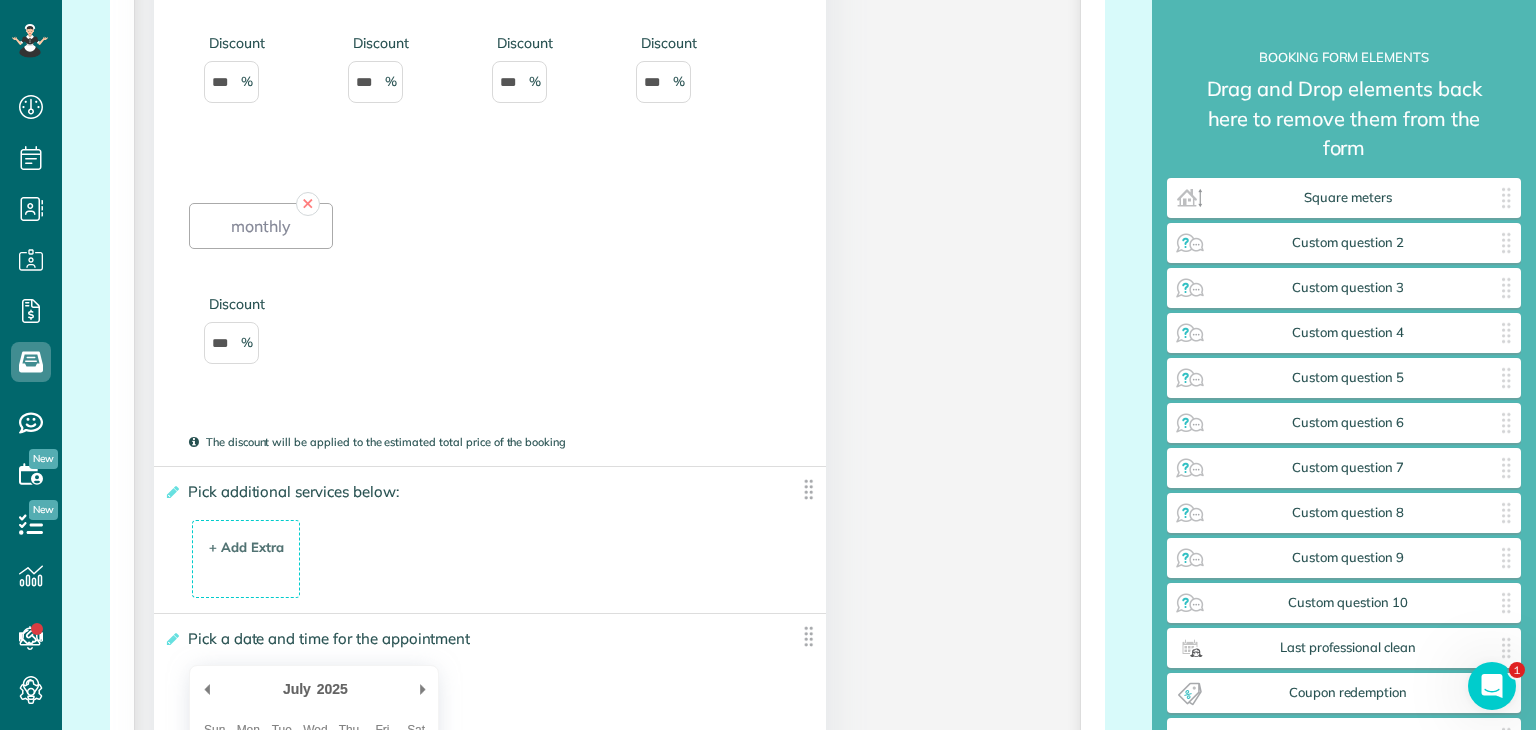 click on "**********" at bounding box center [607, -670] 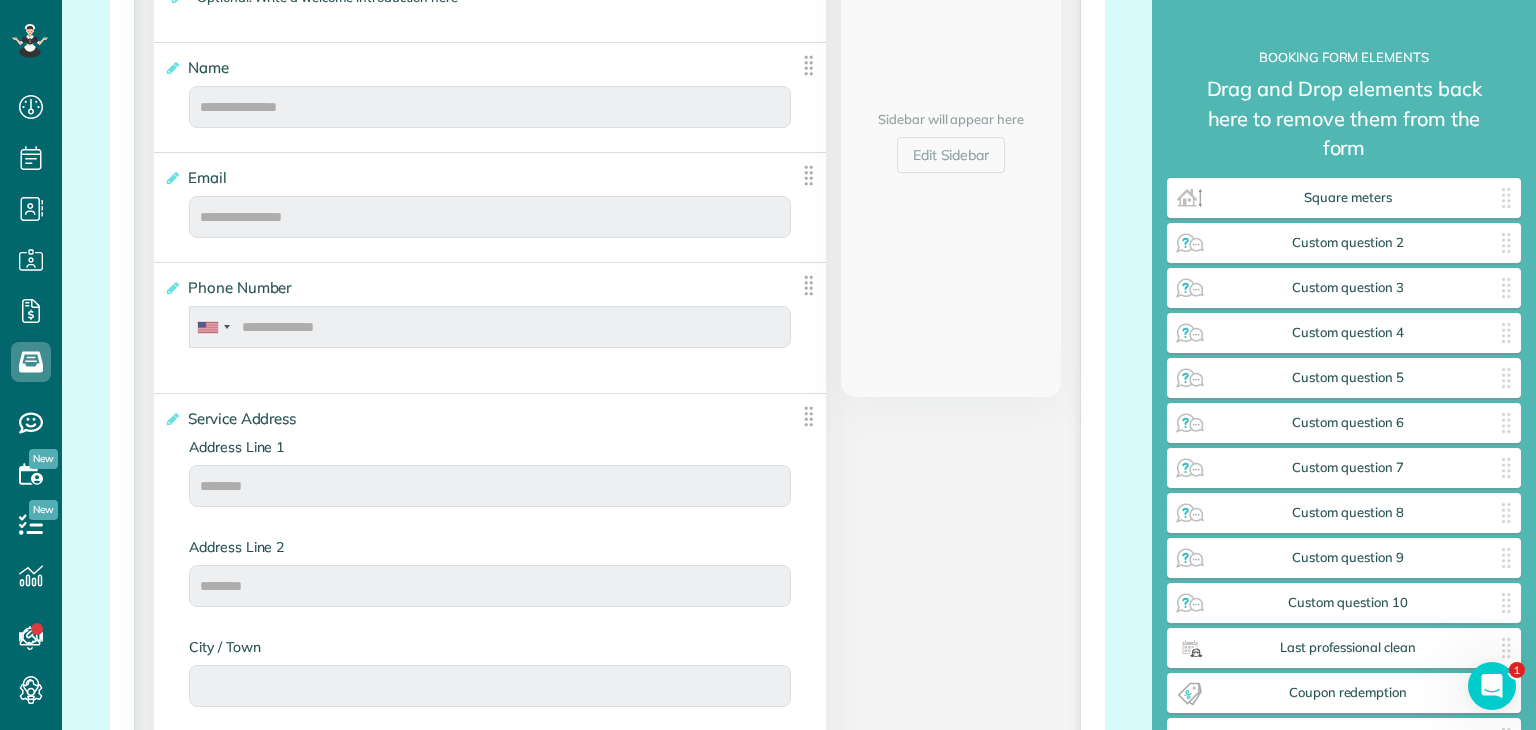 scroll, scrollTop: 86, scrollLeft: 0, axis: vertical 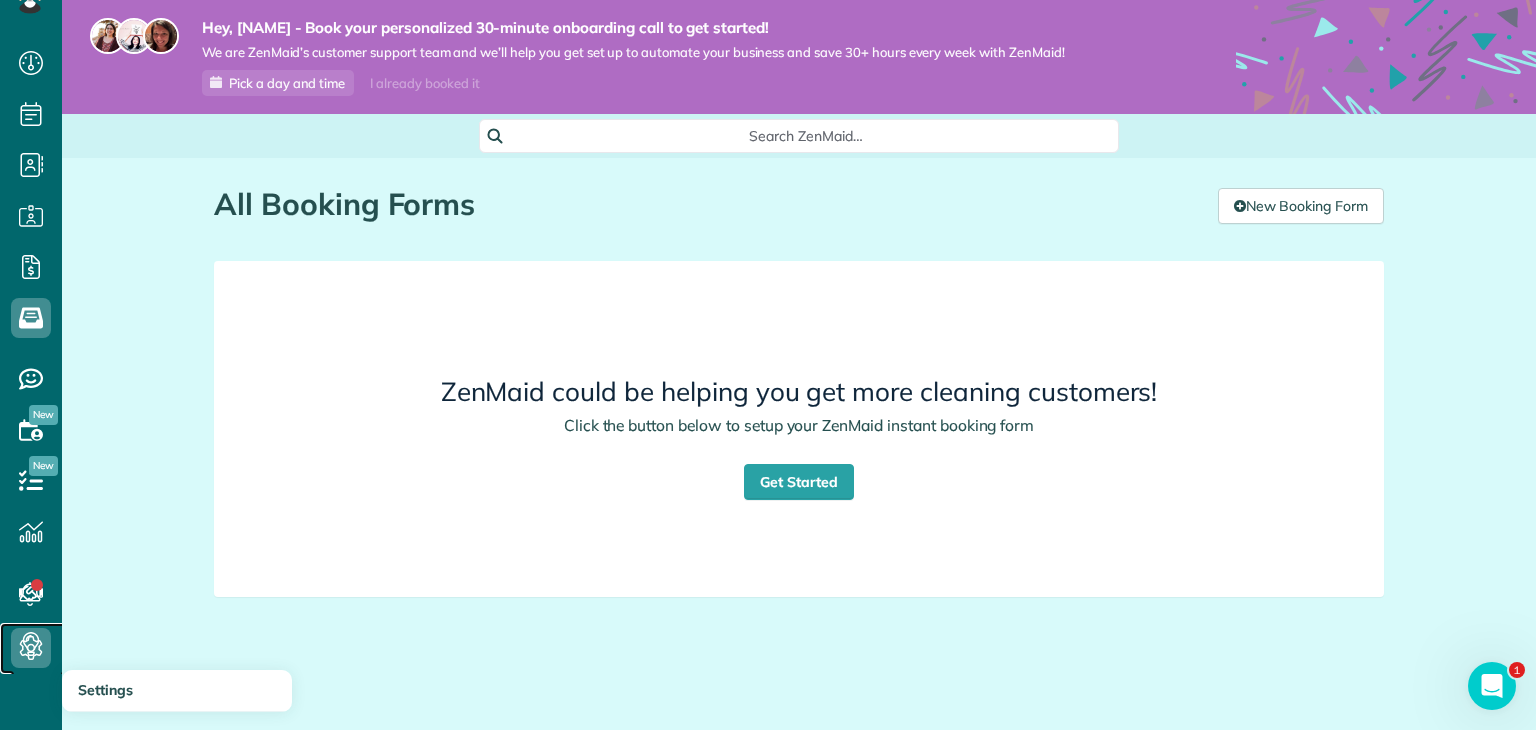 click on "Settings" at bounding box center [37, 648] 